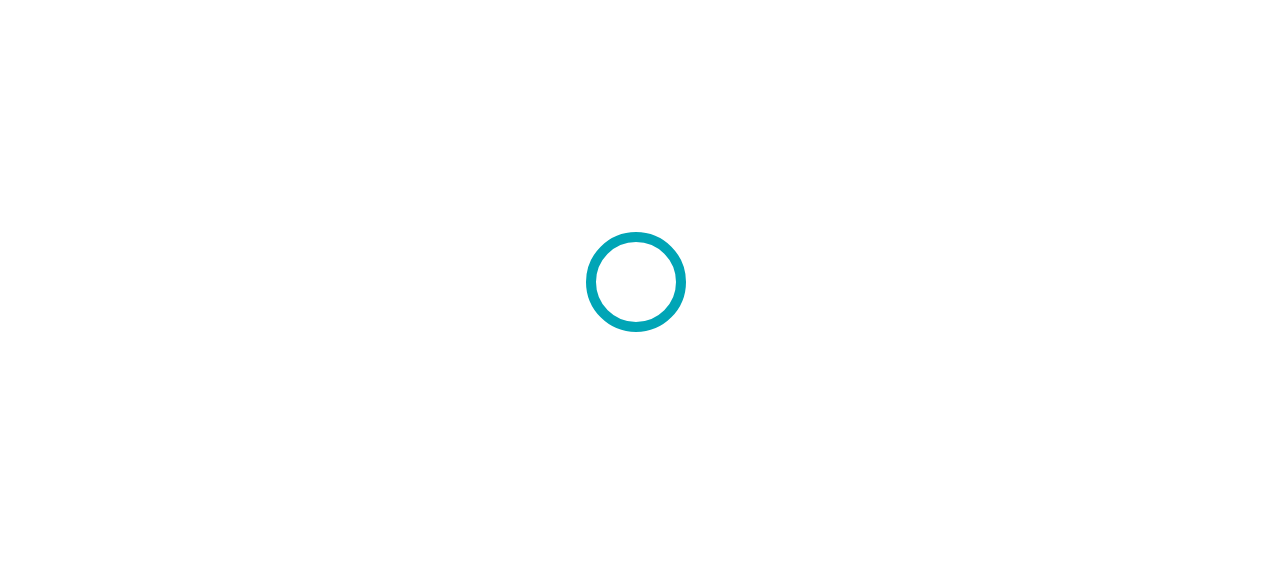 scroll, scrollTop: 0, scrollLeft: 0, axis: both 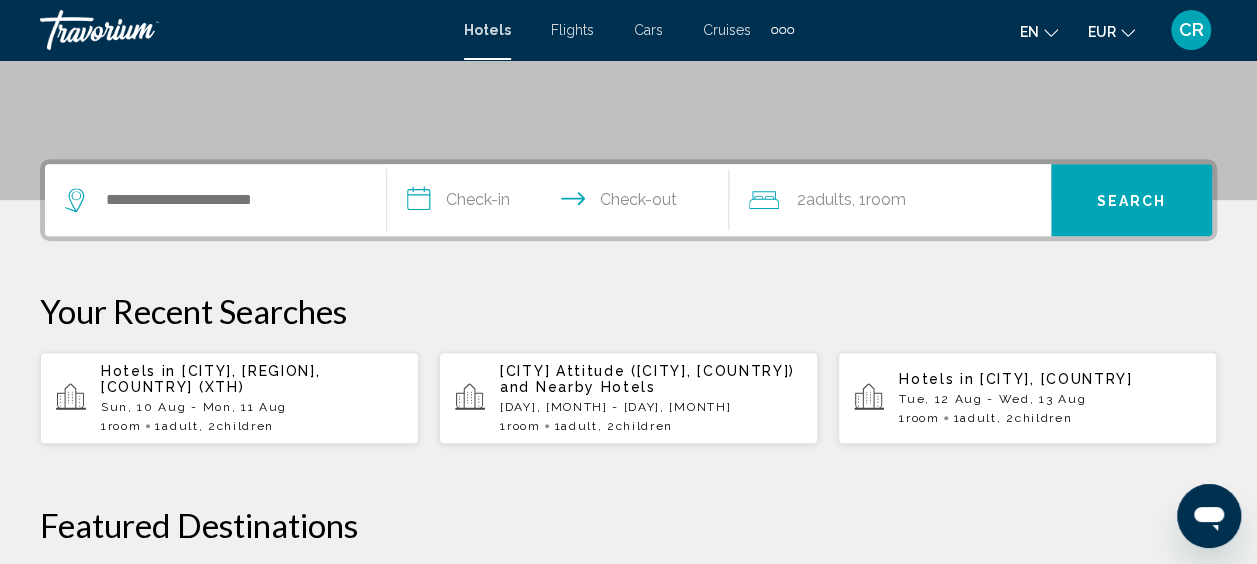 click on "Hotels in    [CITY], [REGION], [COUNTRY] (XTH)" at bounding box center [252, 379] 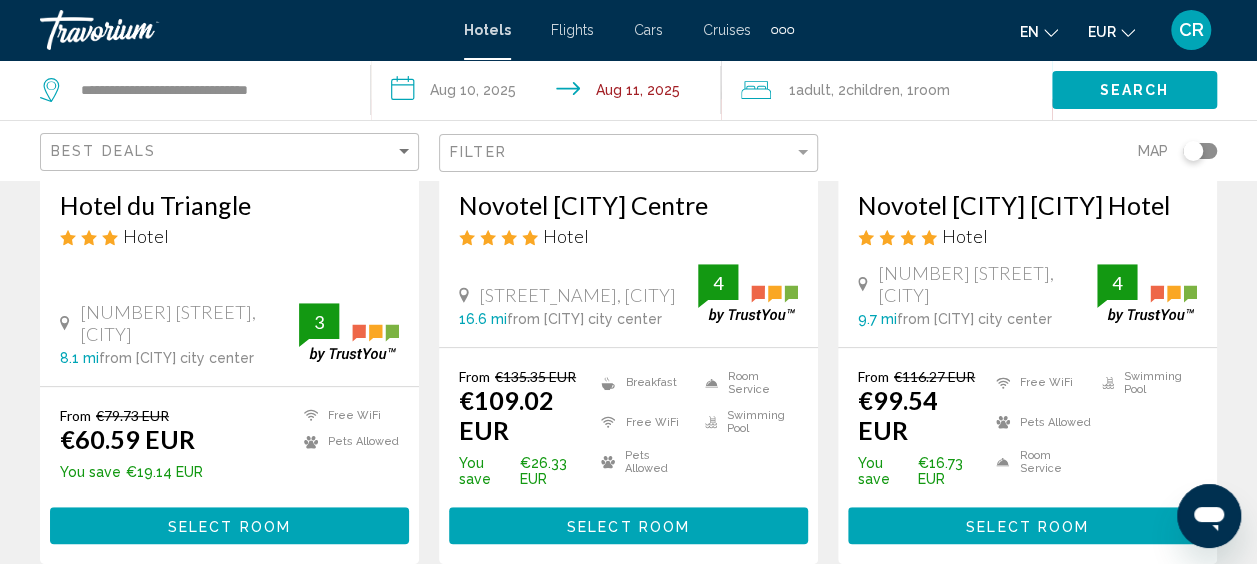 scroll, scrollTop: 0, scrollLeft: 0, axis: both 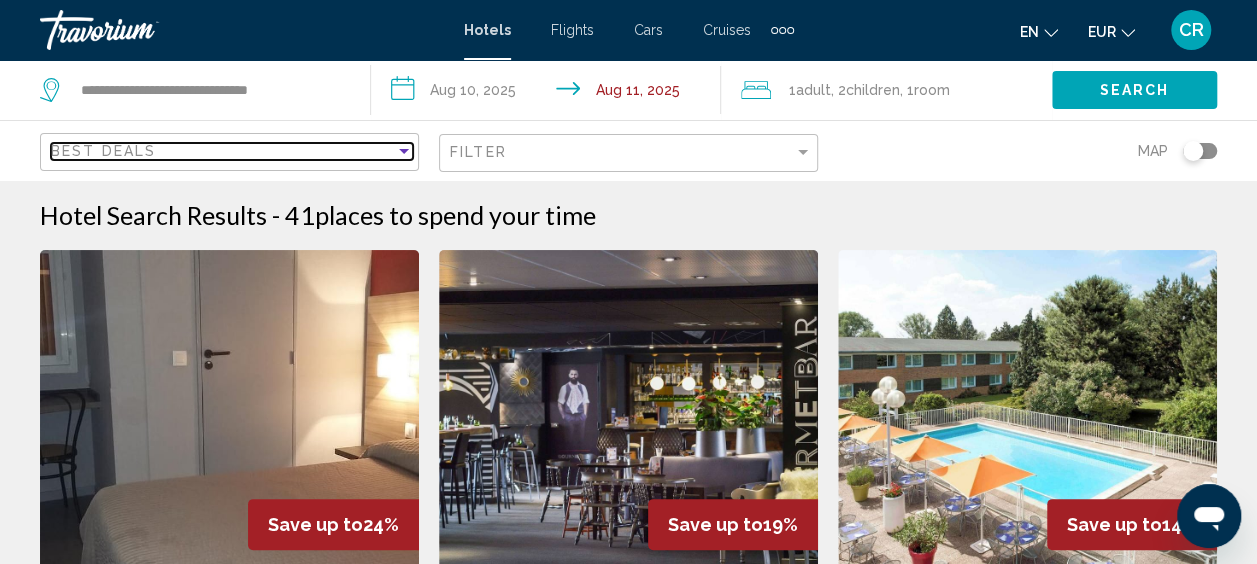 click at bounding box center [404, 151] 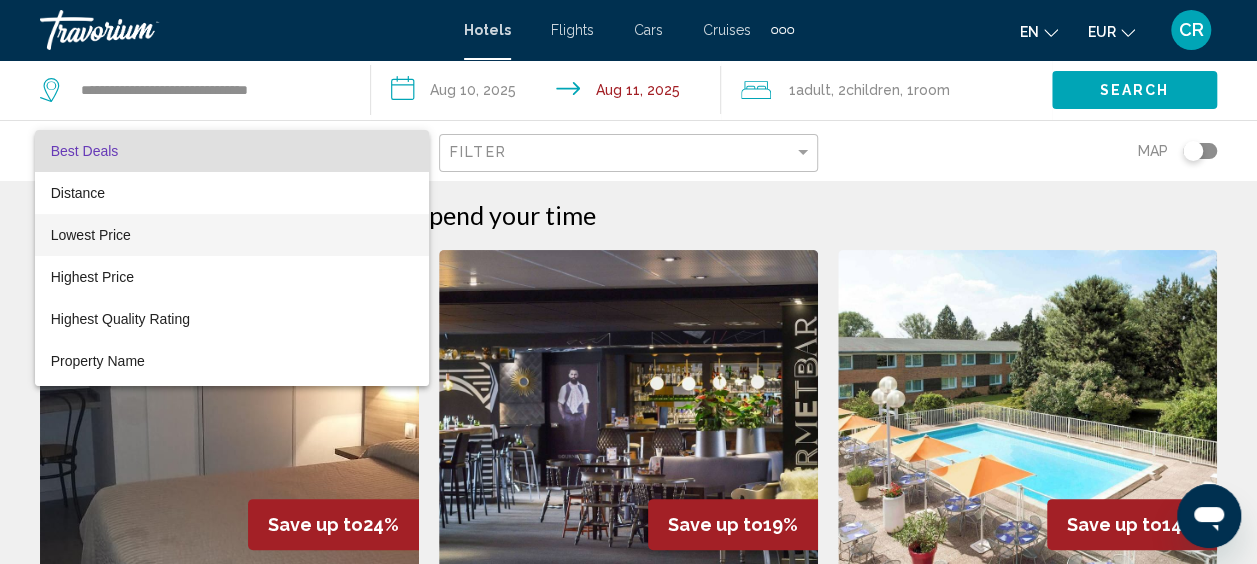 click on "Lowest Price" at bounding box center [91, 235] 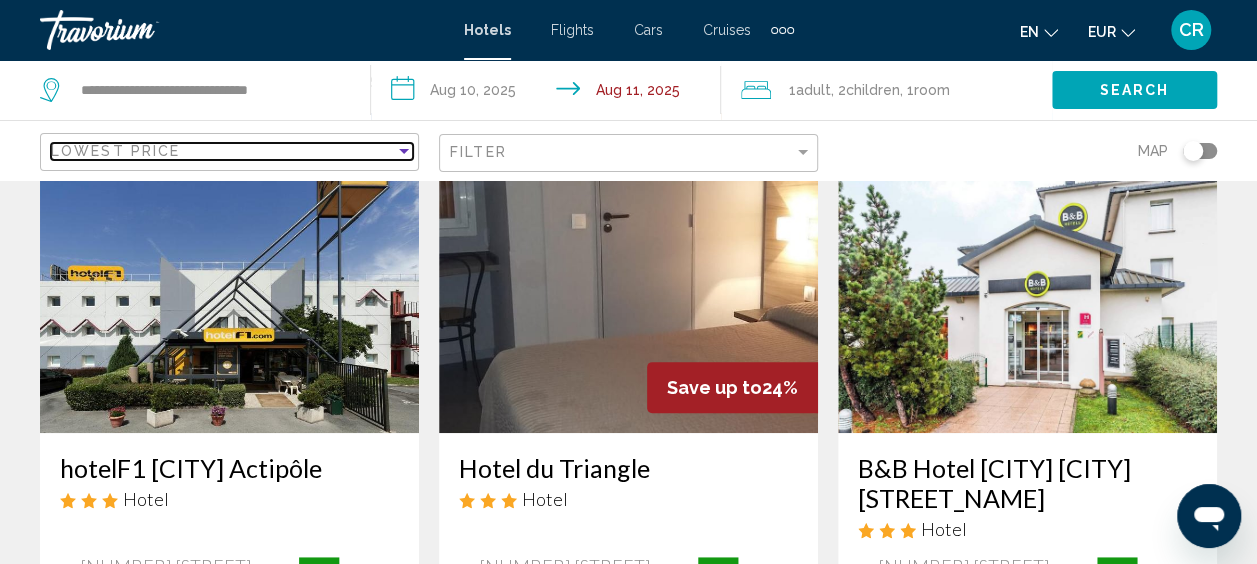 scroll, scrollTop: 200, scrollLeft: 0, axis: vertical 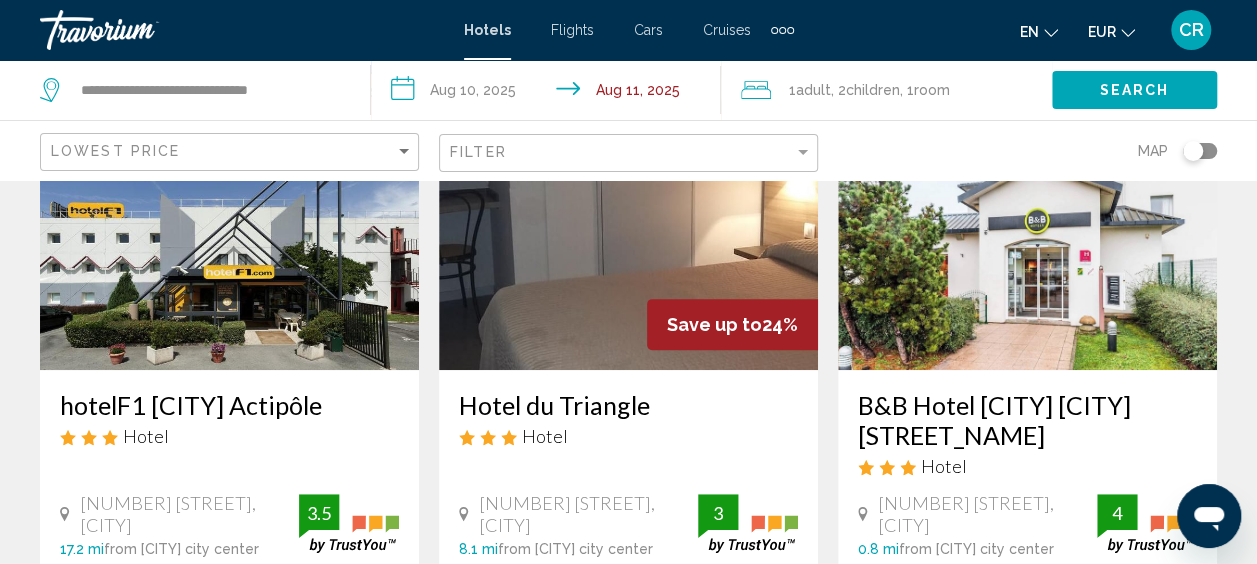 click at bounding box center (1027, 210) 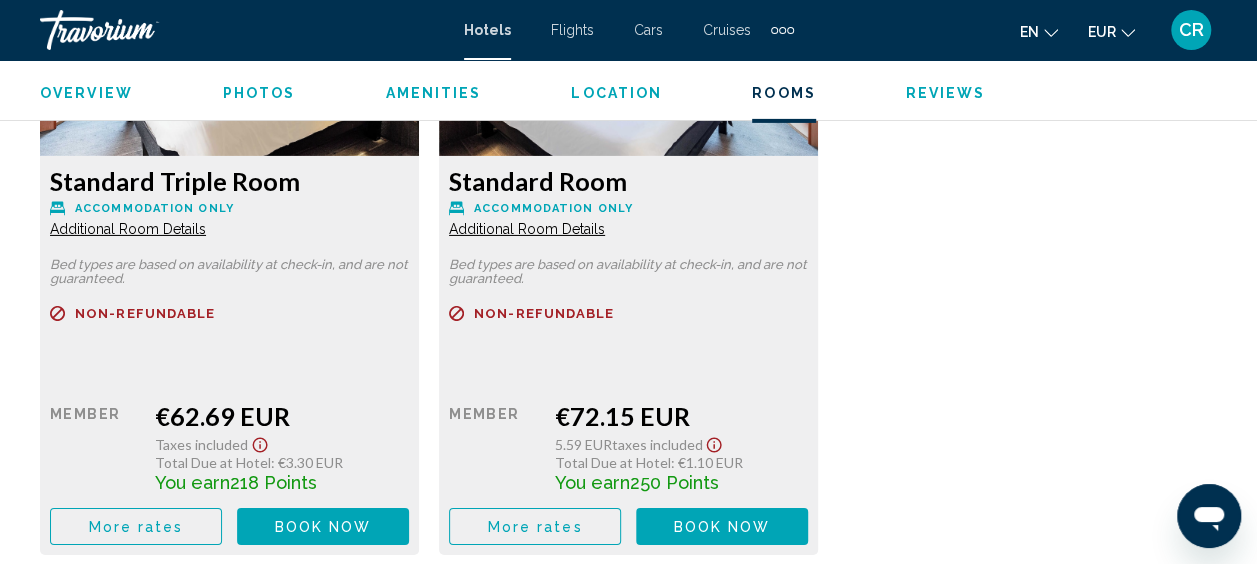 scroll, scrollTop: 3253, scrollLeft: 0, axis: vertical 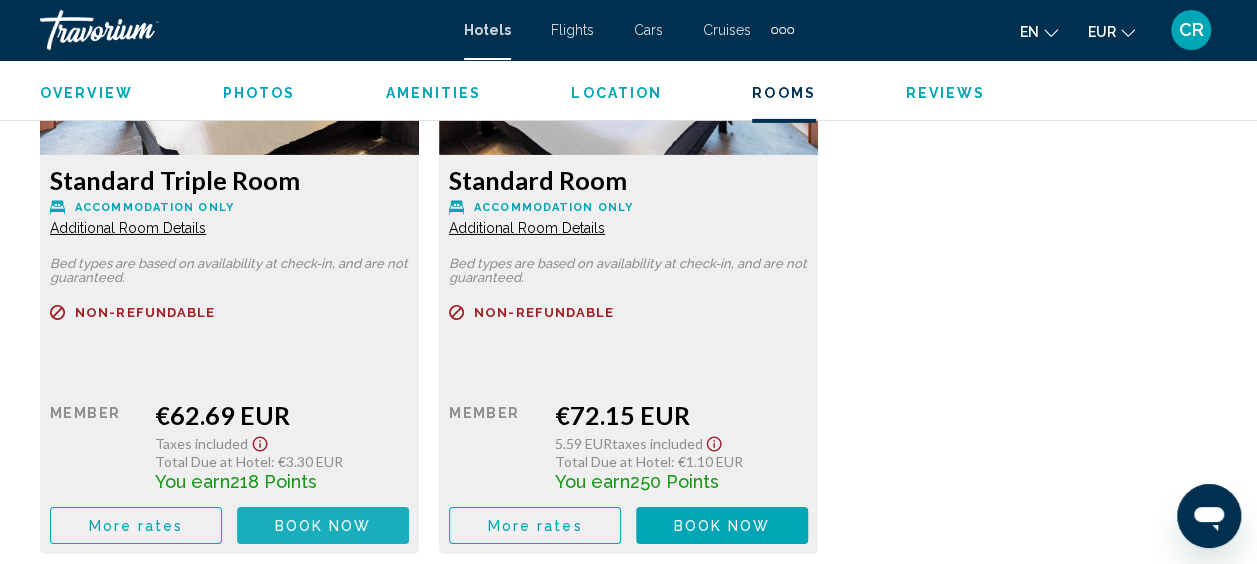 click on "Book now" at bounding box center (323, 526) 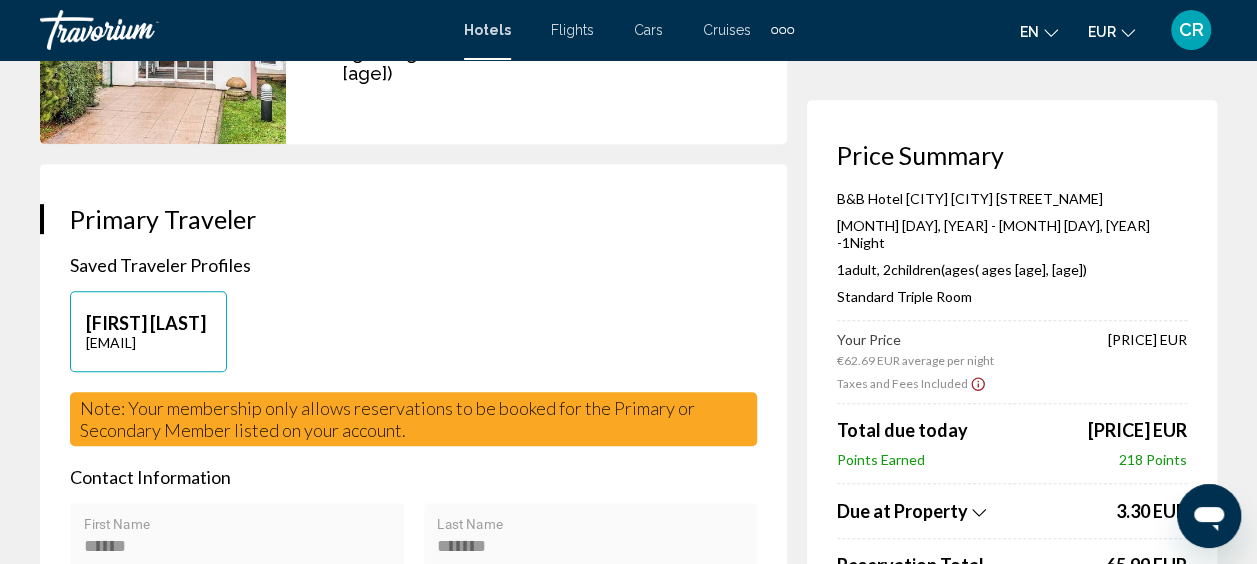 scroll, scrollTop: 500, scrollLeft: 0, axis: vertical 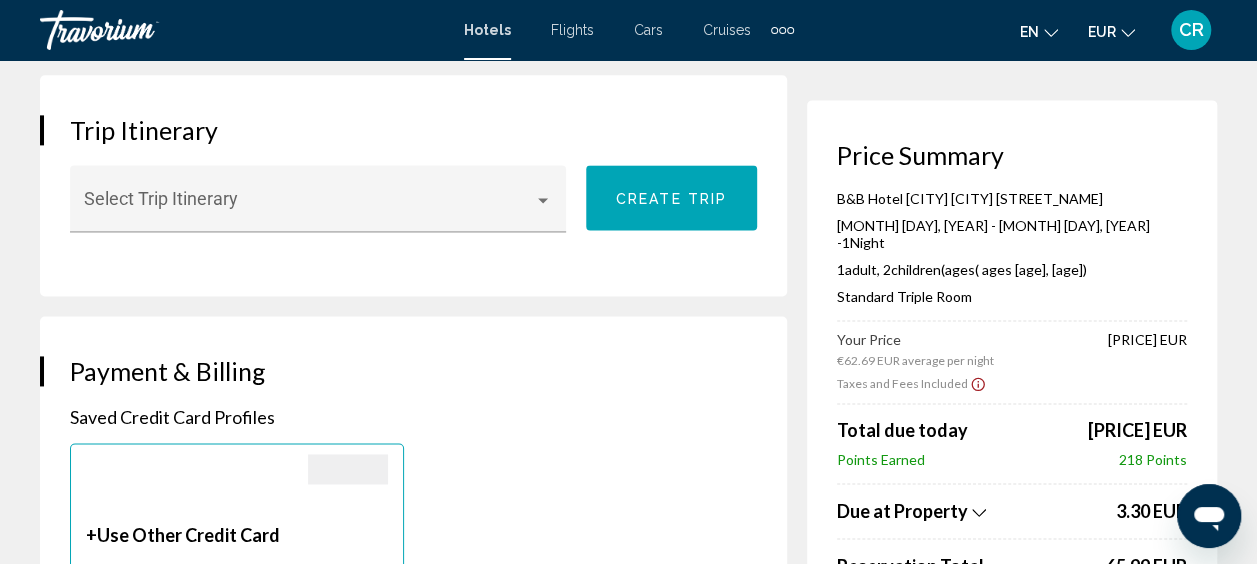 drag, startPoint x: 1248, startPoint y: 414, endPoint x: 1234, endPoint y: 326, distance: 89.106674 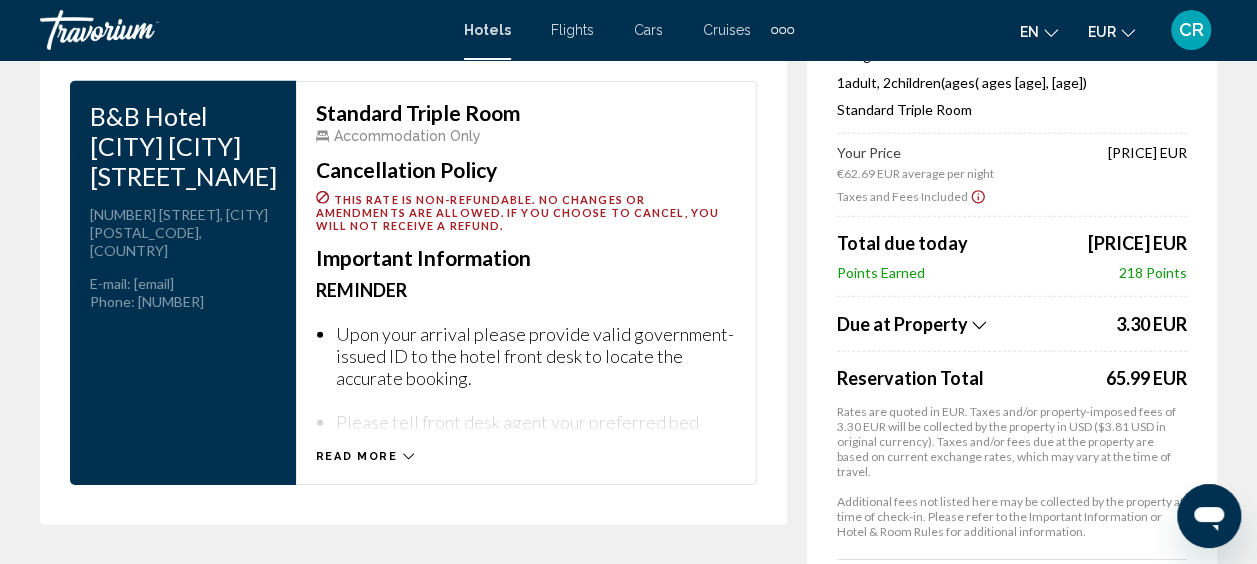 scroll, scrollTop: 3314, scrollLeft: 0, axis: vertical 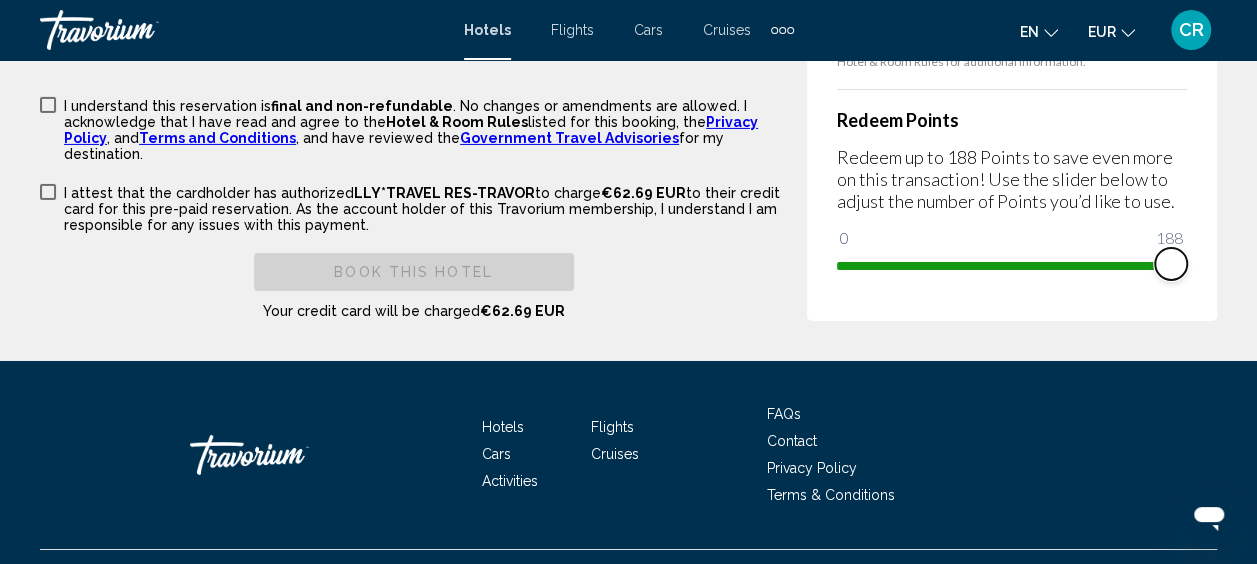 drag, startPoint x: 852, startPoint y: 218, endPoint x: 1182, endPoint y: 218, distance: 330 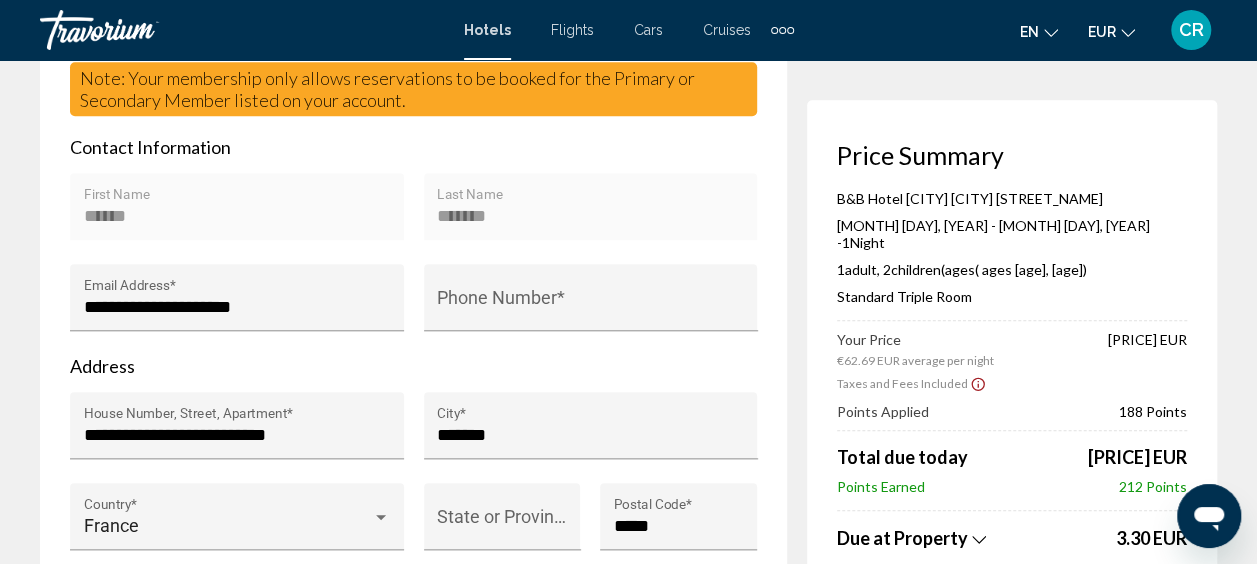 scroll, scrollTop: 744, scrollLeft: 0, axis: vertical 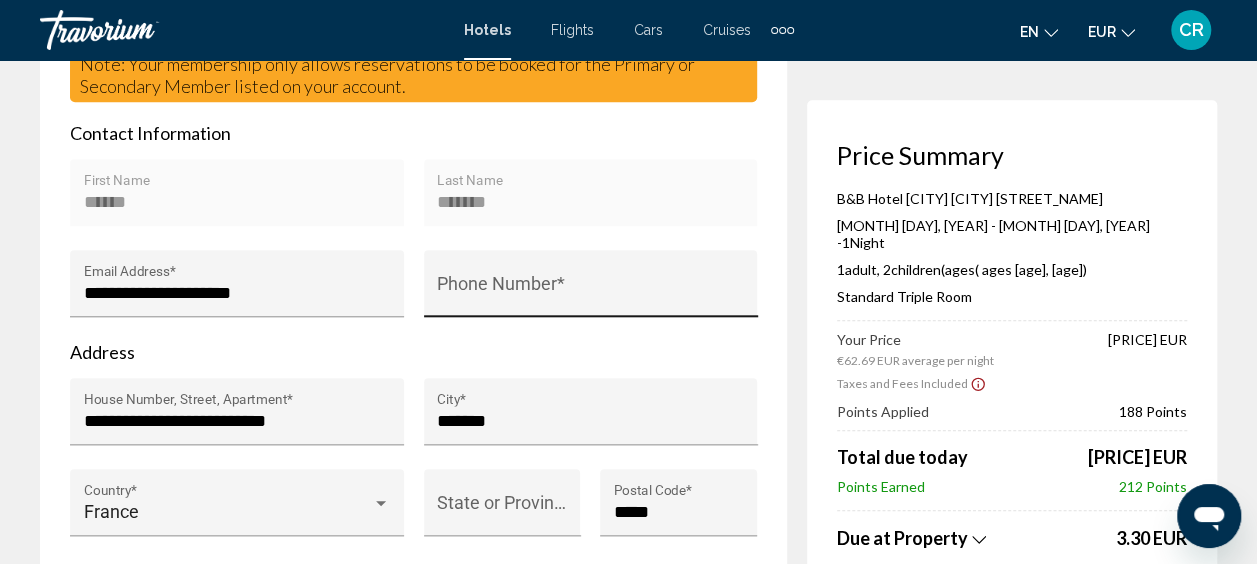 click on "Phone Number  *" at bounding box center (590, 293) 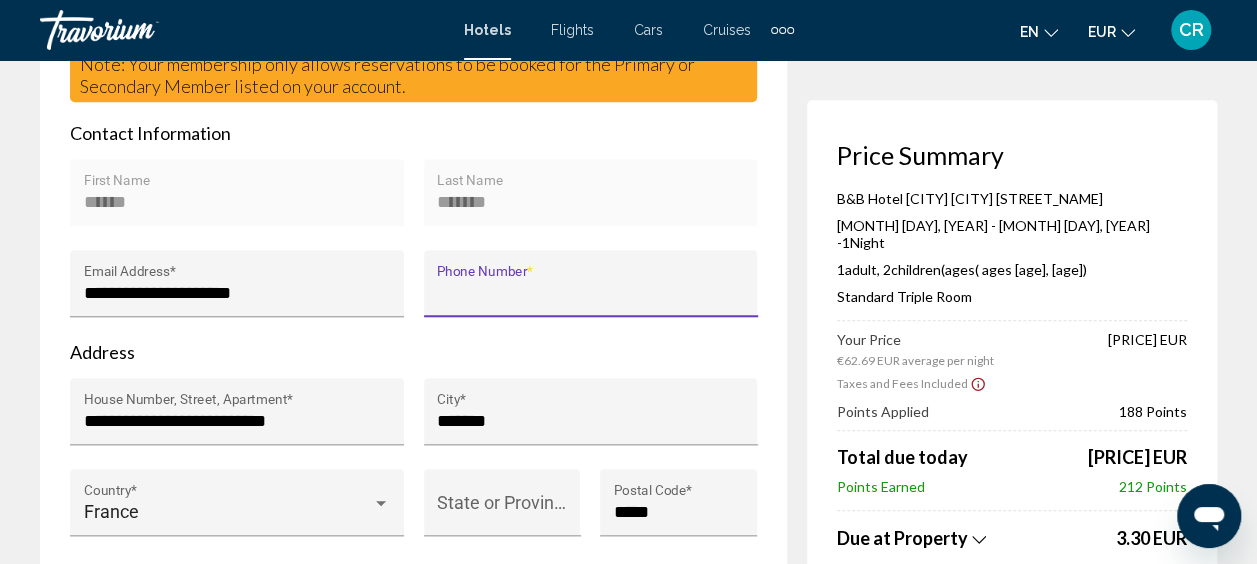 type on "**********" 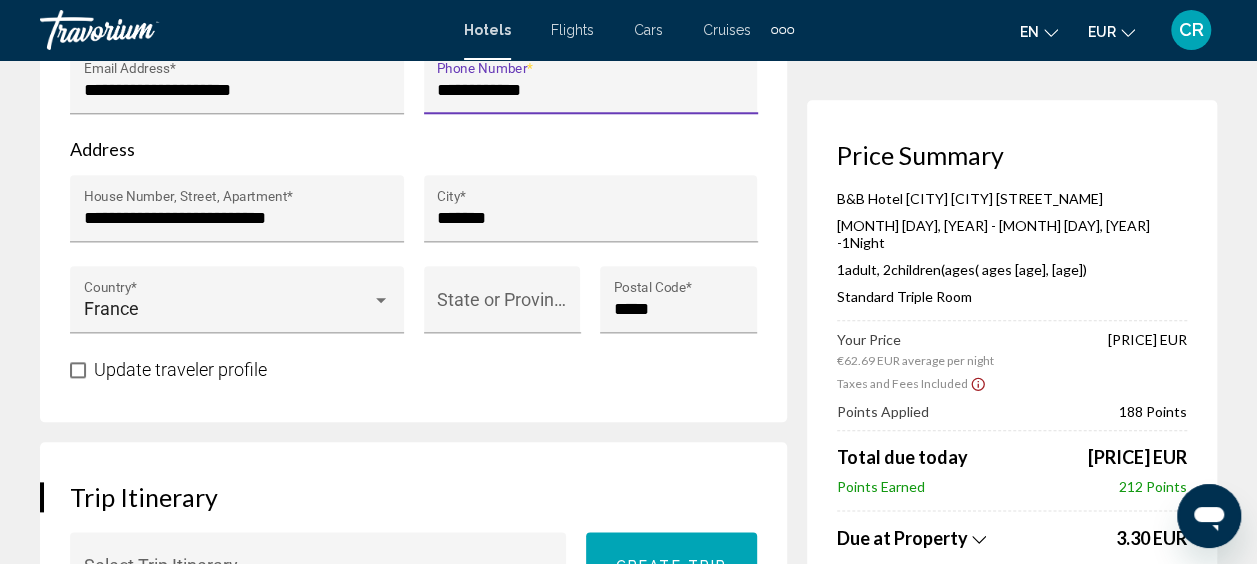 scroll, scrollTop: 1044, scrollLeft: 0, axis: vertical 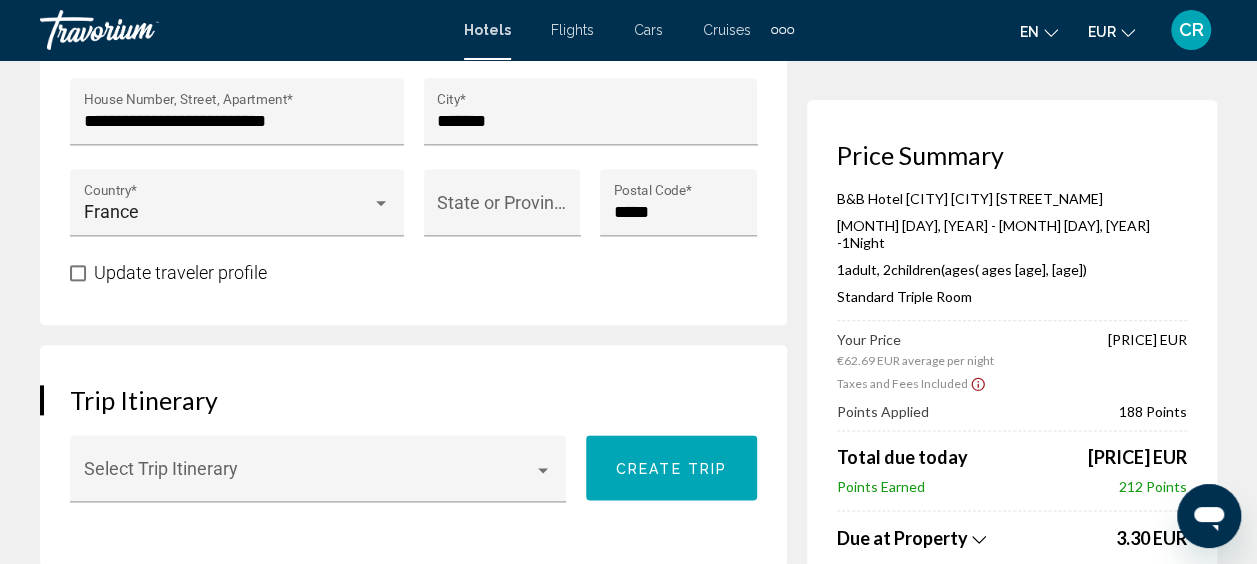 click at bounding box center (78, 273) 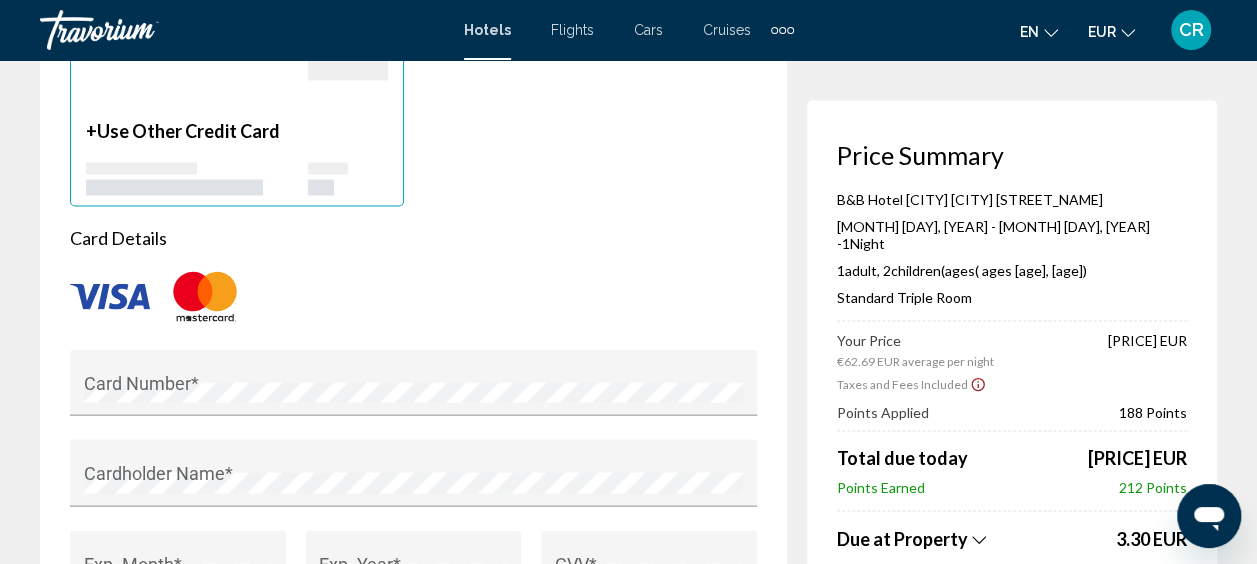 scroll, scrollTop: 1744, scrollLeft: 0, axis: vertical 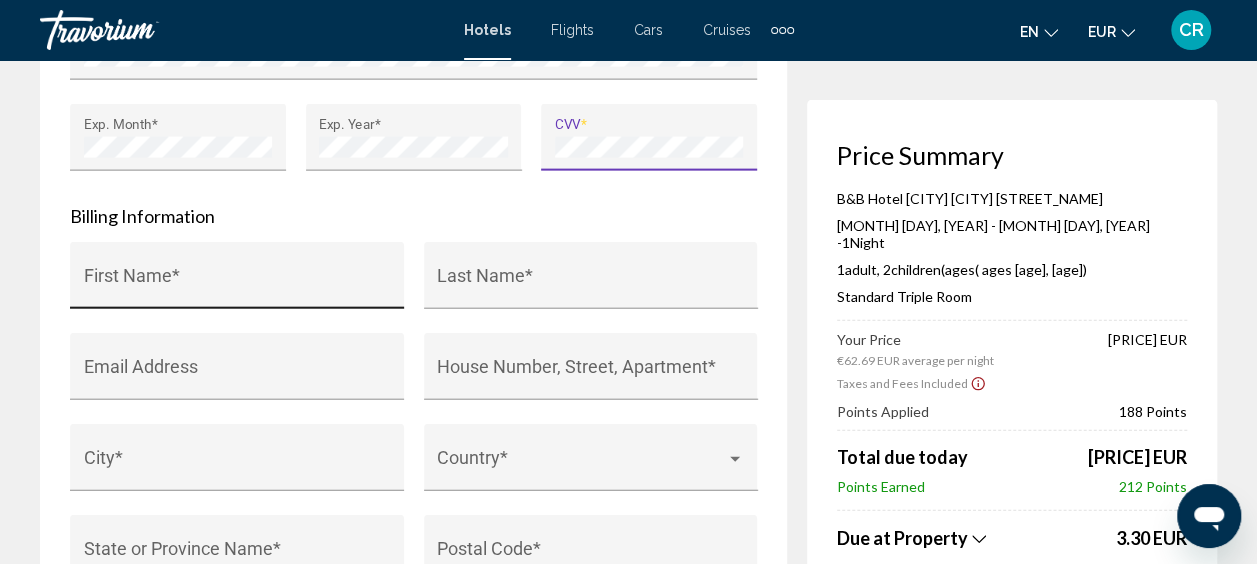 click on "[FIRST] [LAST]  *" at bounding box center [237, 285] 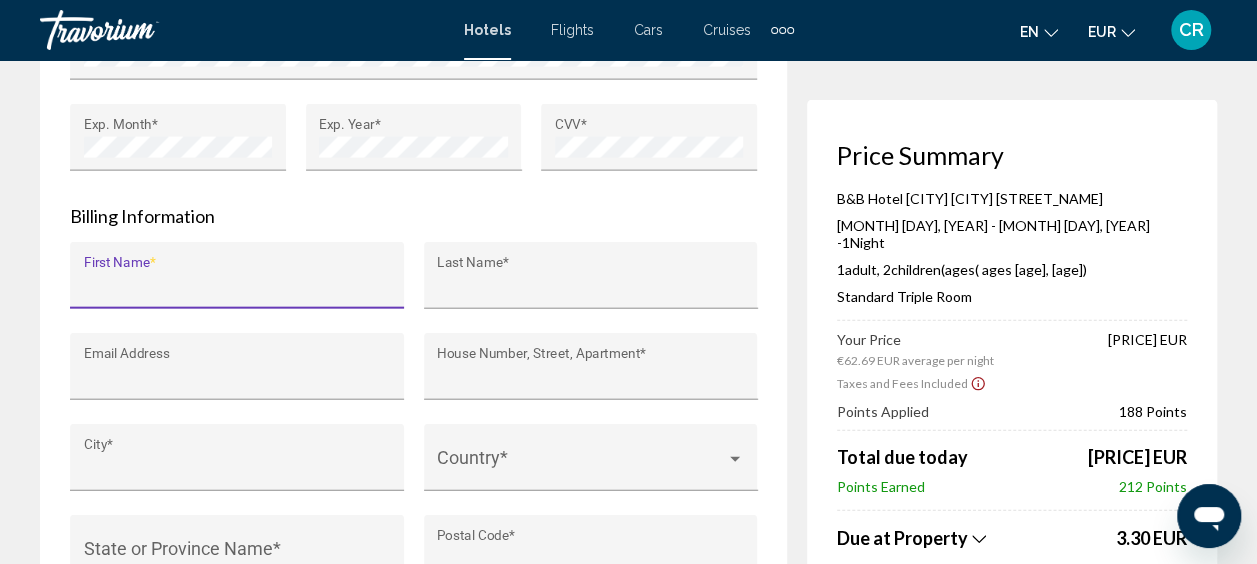 type on "******" 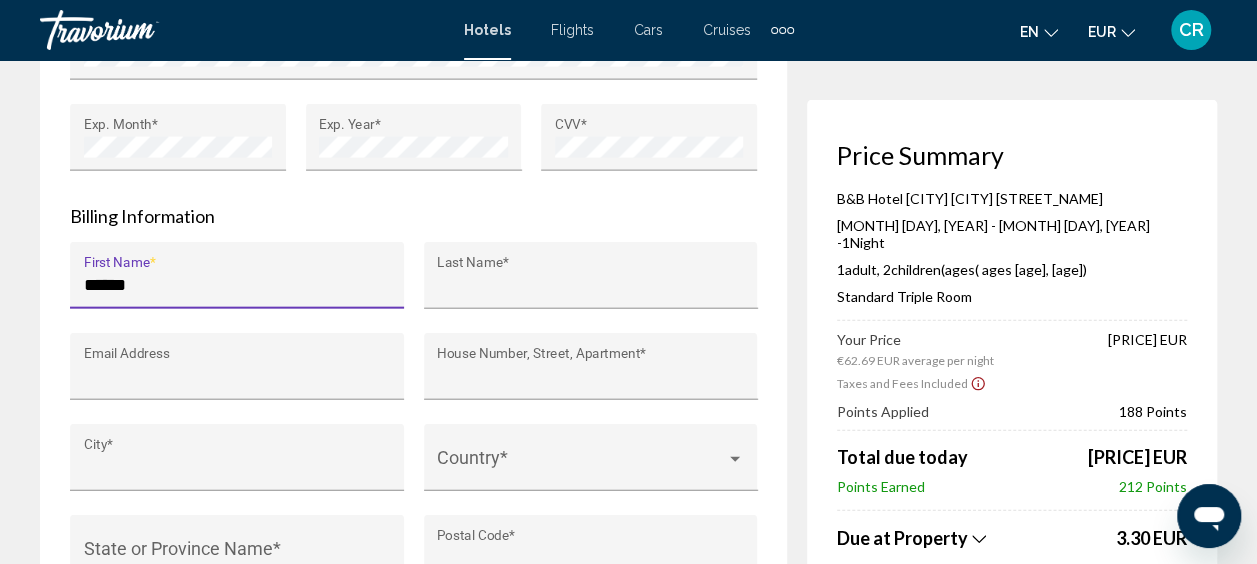 type on "*******" 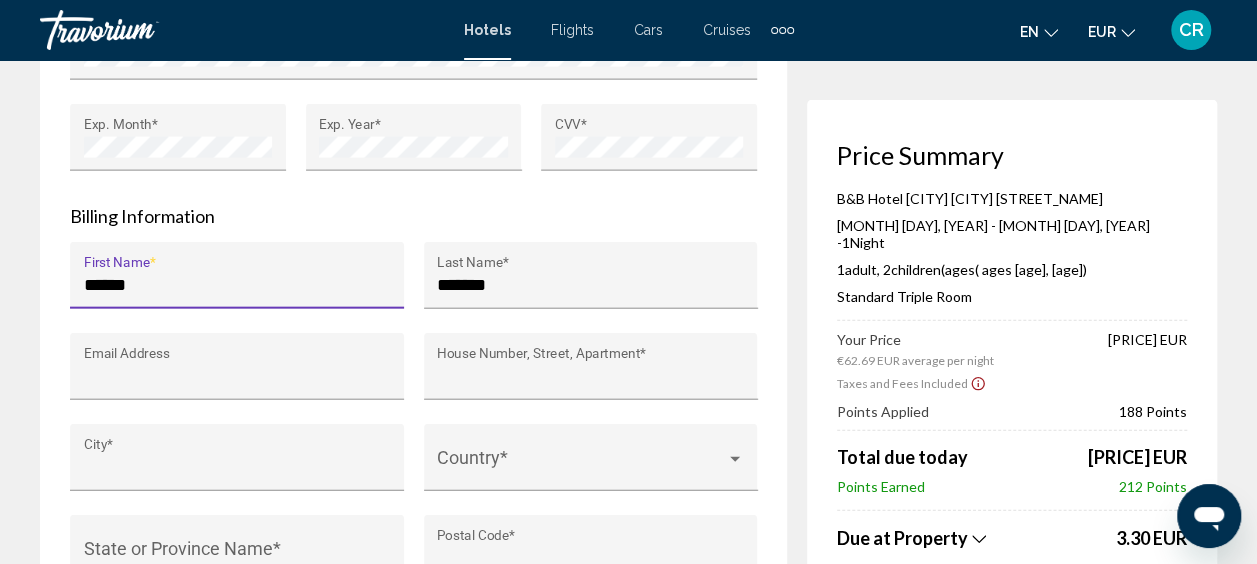 type on "**********" 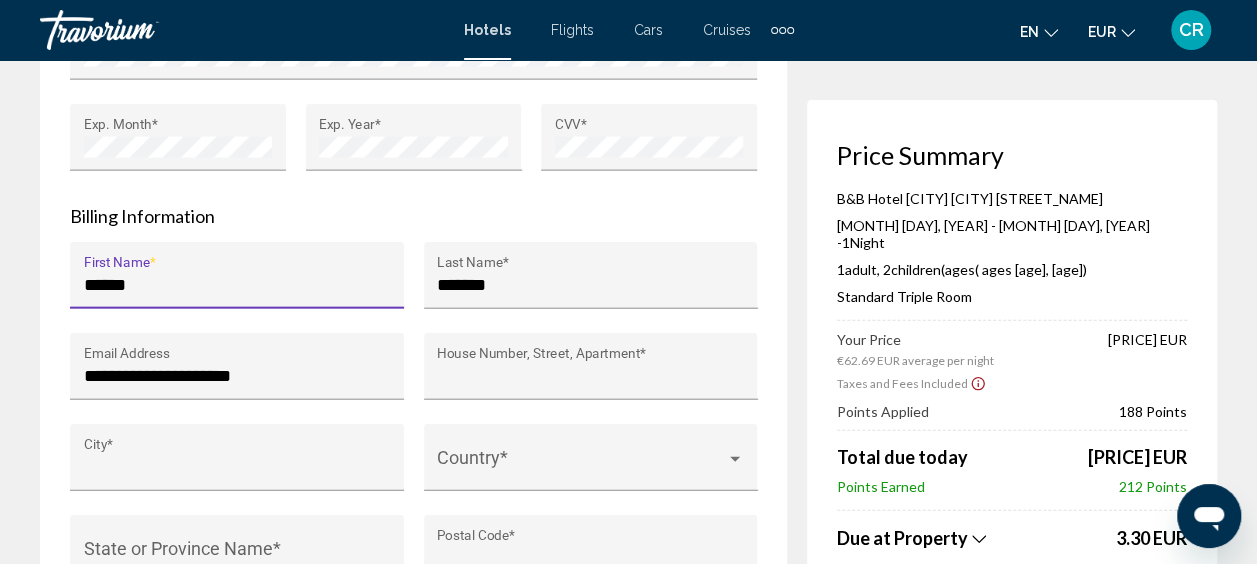type on "**********" 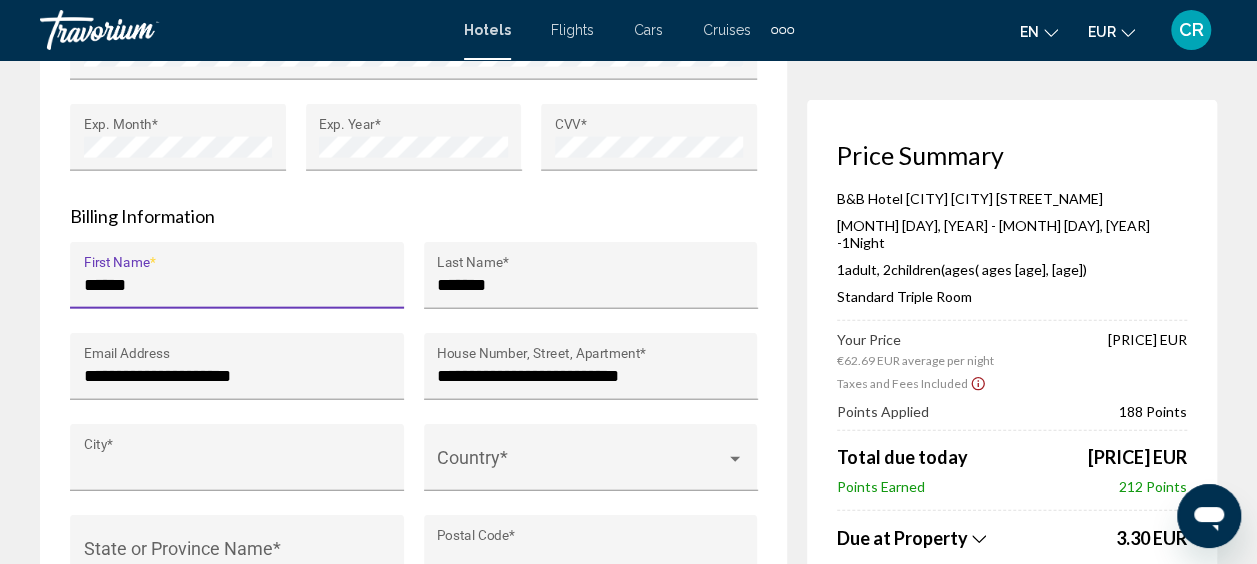 type on "*******" 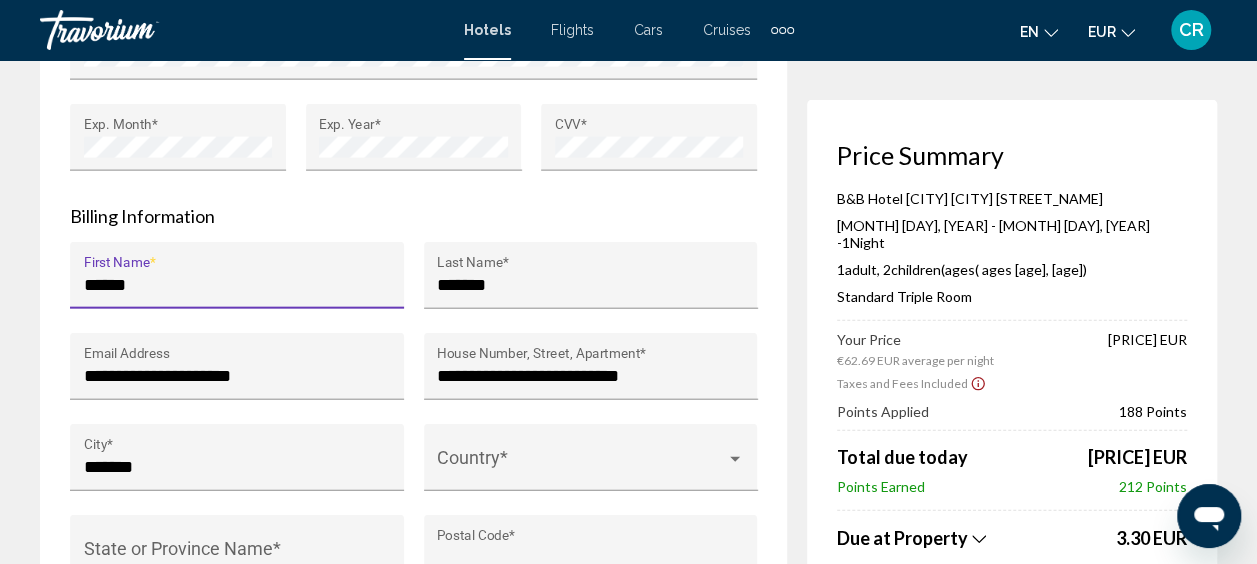 type on "******" 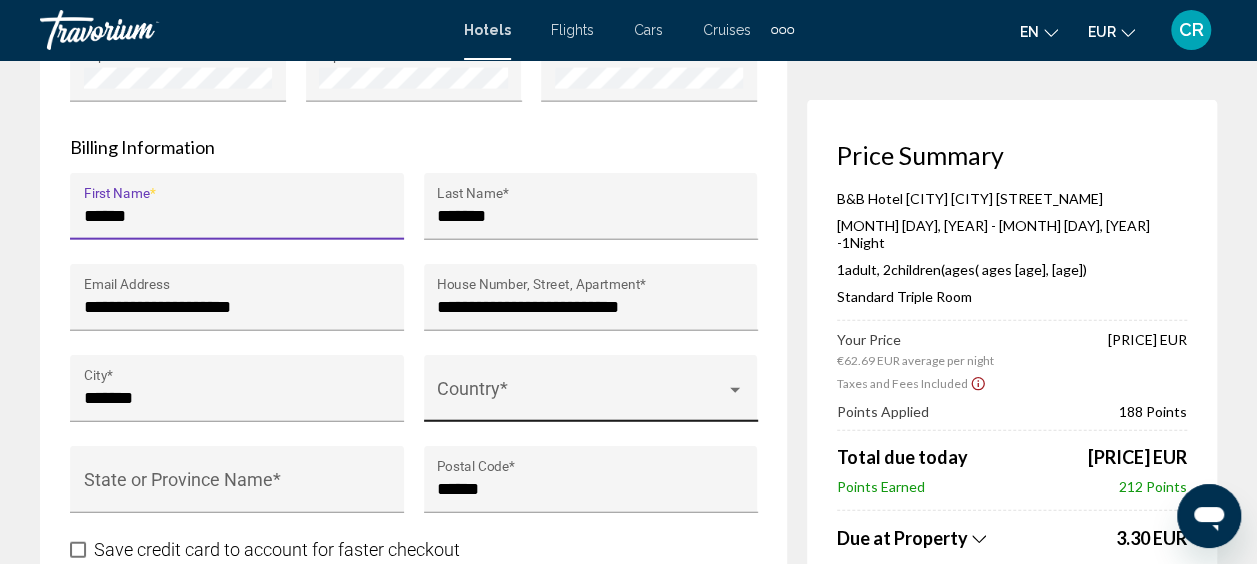 scroll, scrollTop: 2244, scrollLeft: 0, axis: vertical 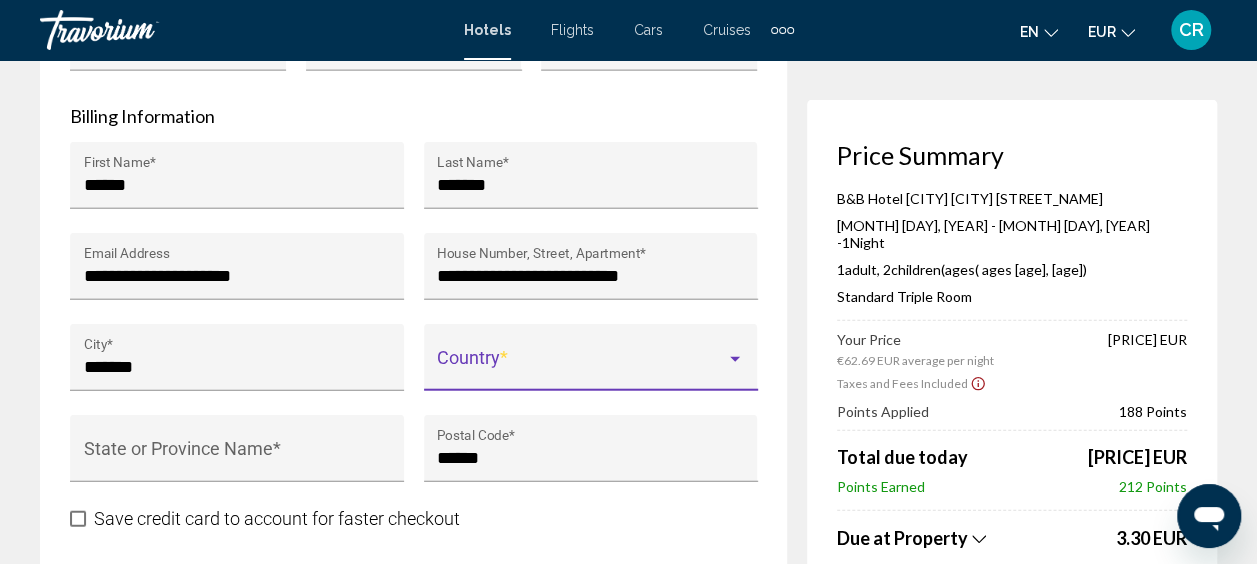 click at bounding box center [735, 359] 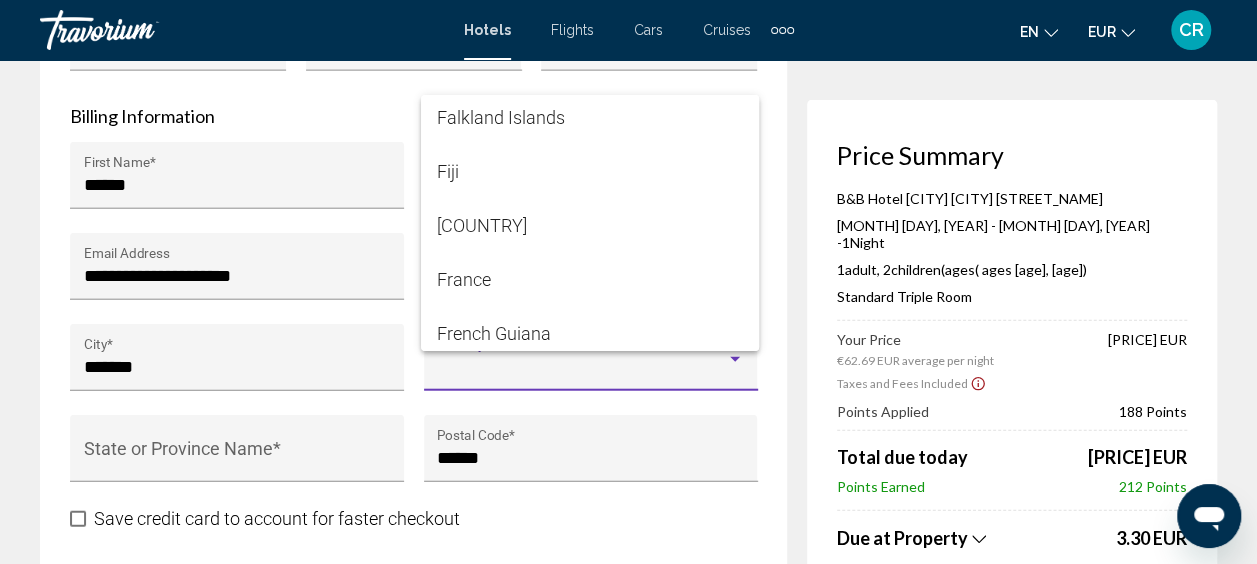 scroll, scrollTop: 4100, scrollLeft: 0, axis: vertical 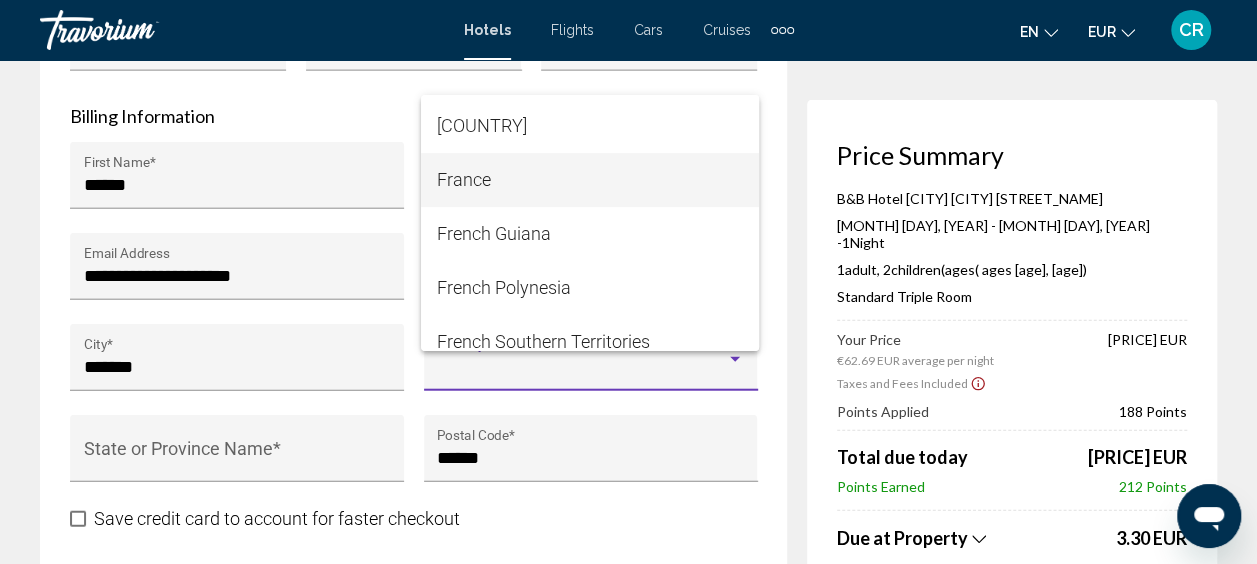 click on "France" at bounding box center [590, 180] 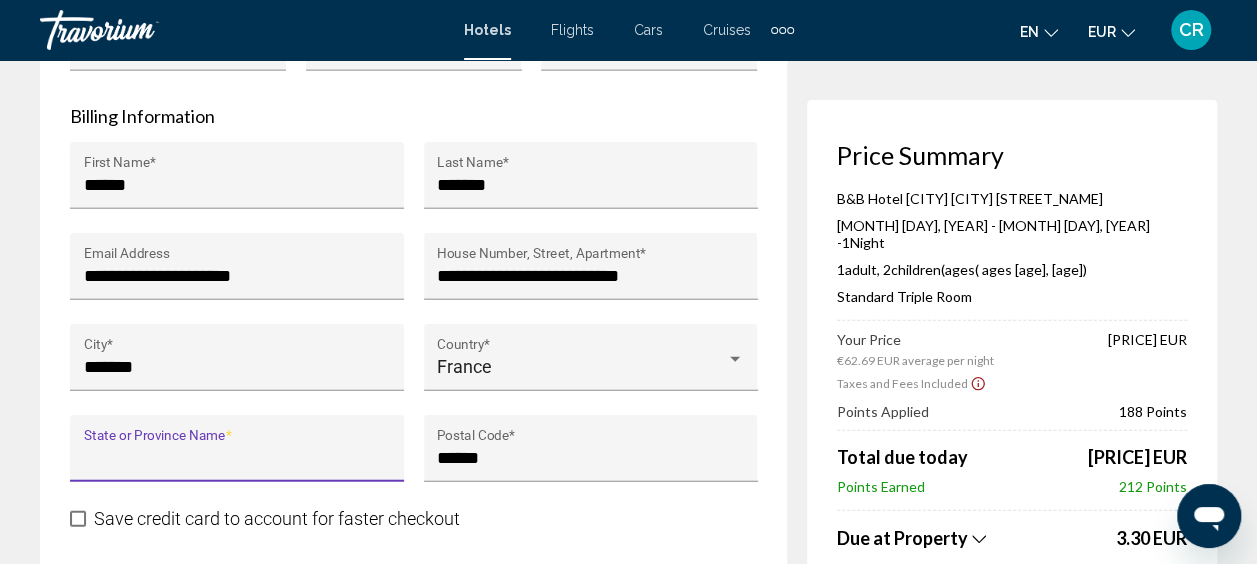 click on "State or Province Name  *" at bounding box center [237, 458] 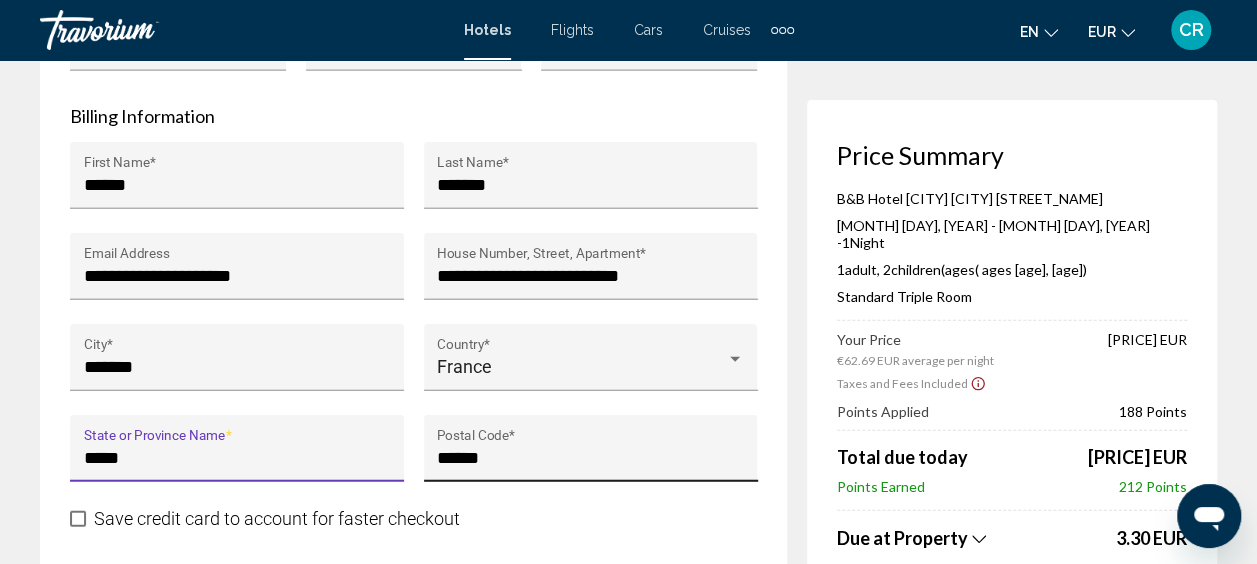 scroll, scrollTop: 0, scrollLeft: 0, axis: both 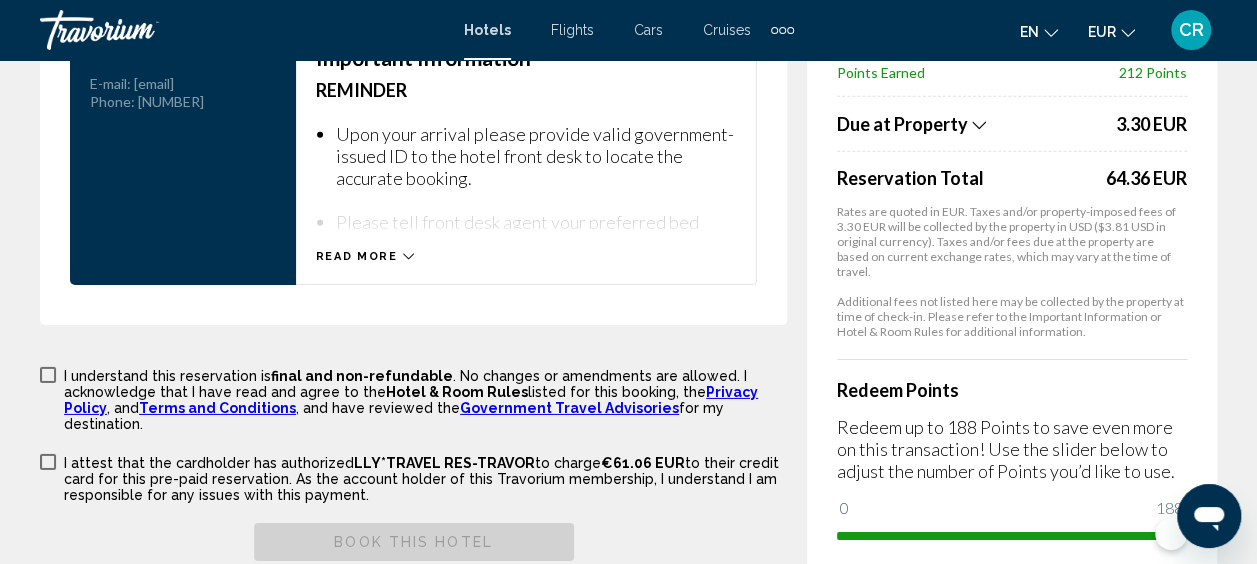 type on "*****" 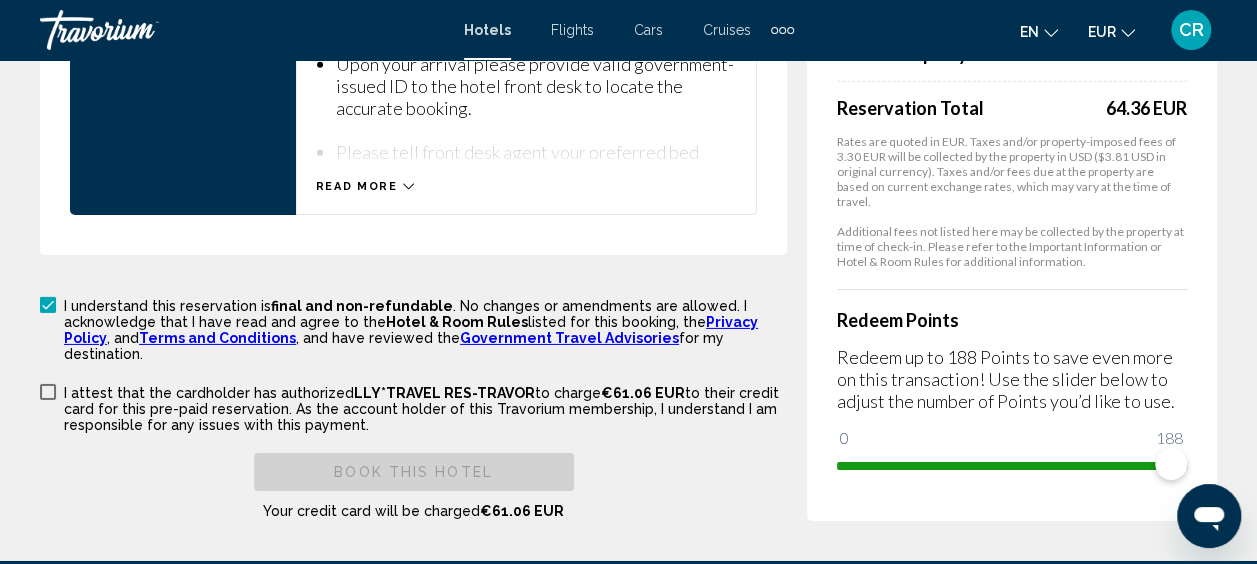 scroll, scrollTop: 3144, scrollLeft: 0, axis: vertical 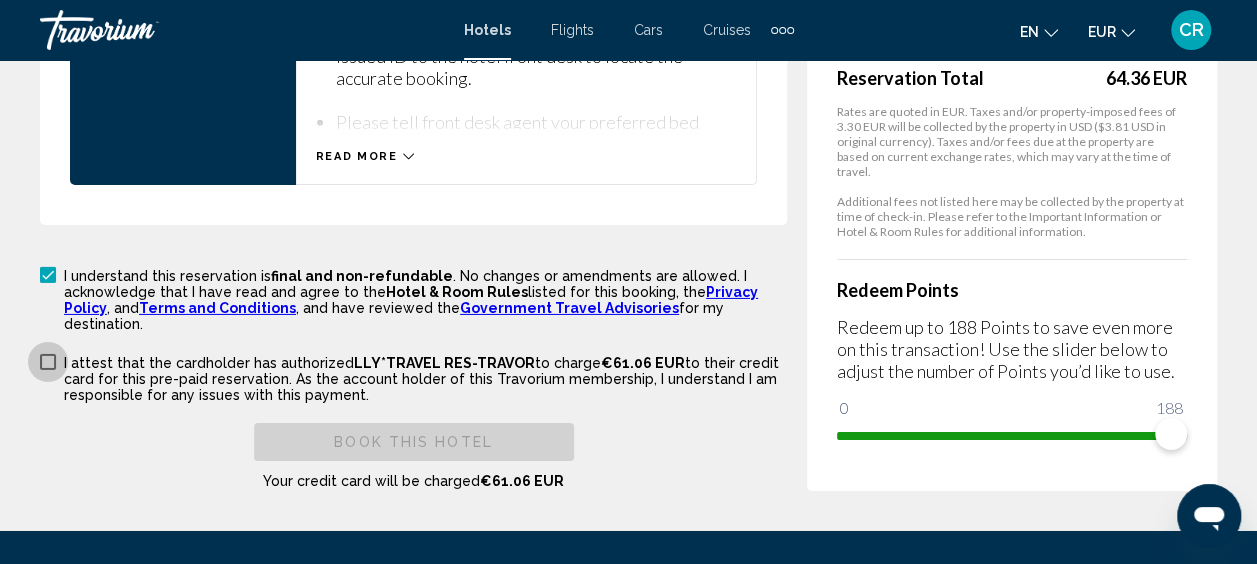click at bounding box center [48, 362] 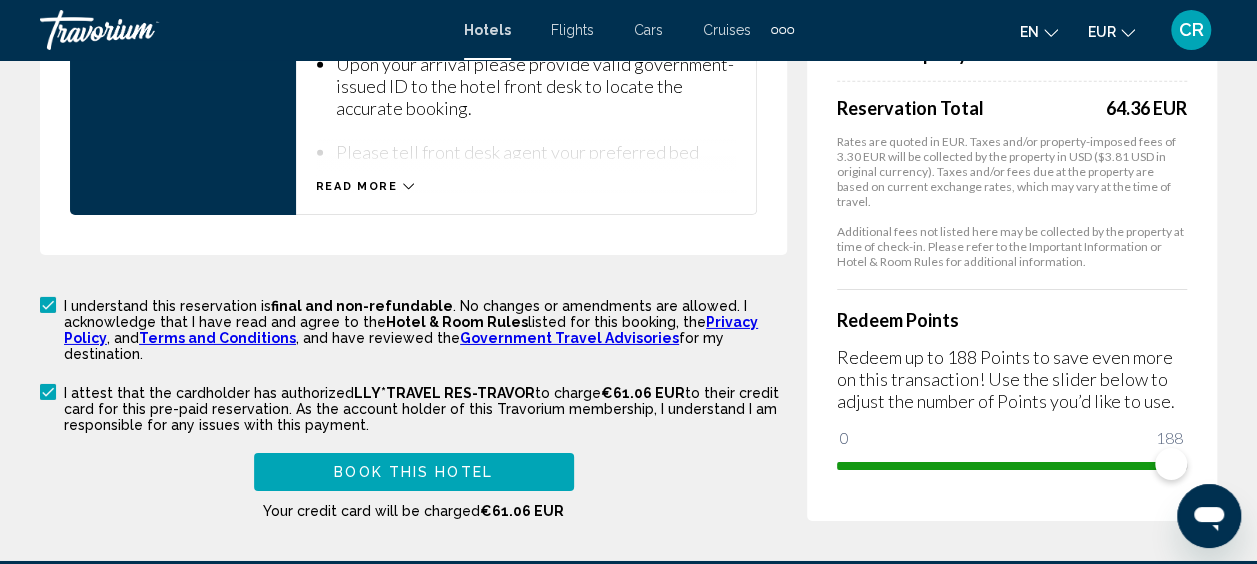scroll, scrollTop: 3144, scrollLeft: 0, axis: vertical 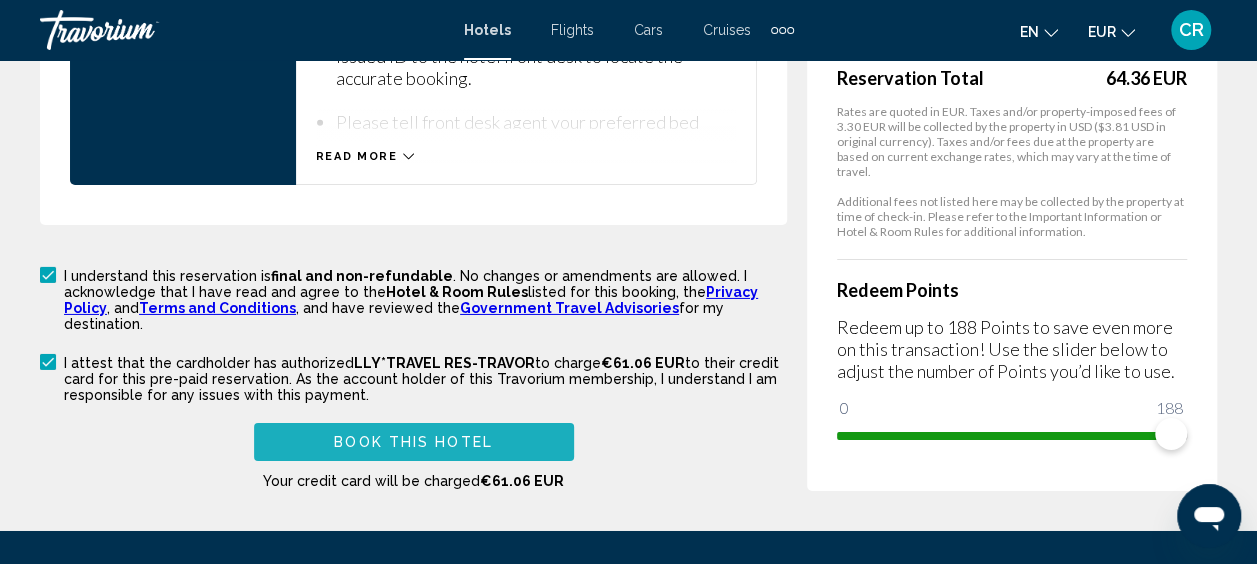 click on "Book this hotel" at bounding box center (413, 443) 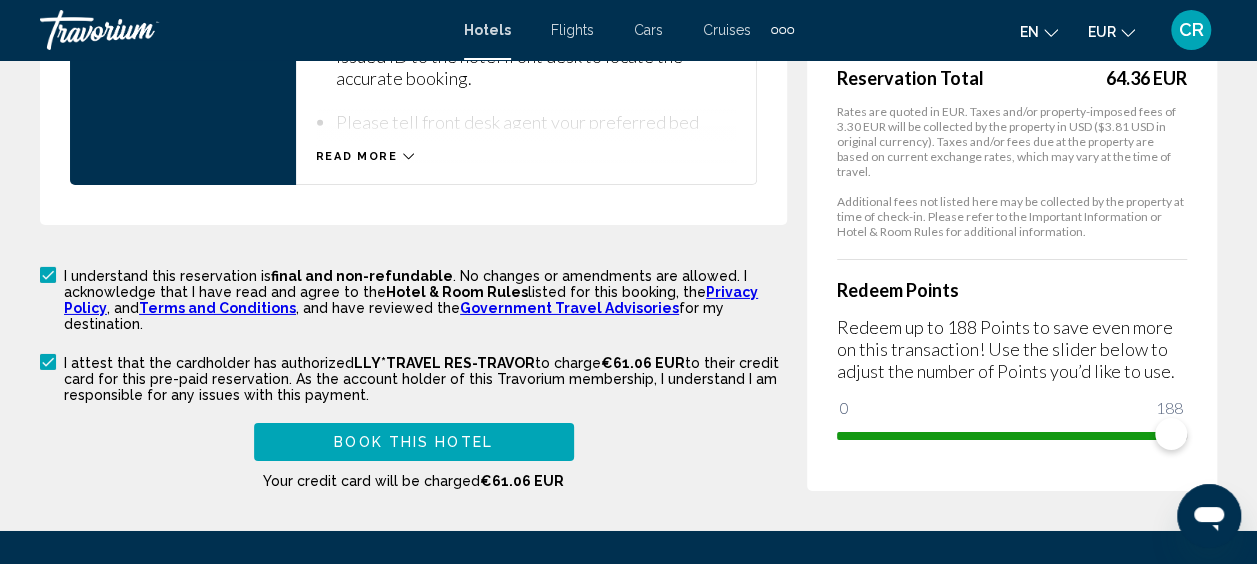 scroll, scrollTop: 950, scrollLeft: 0, axis: vertical 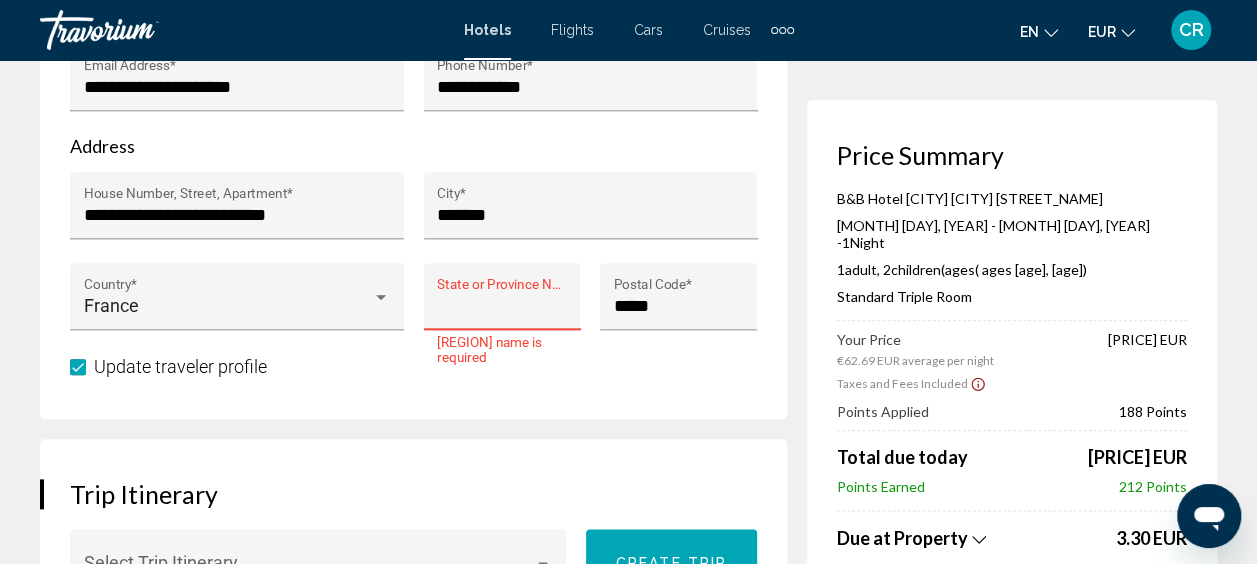 click on "State or Province Name  *" at bounding box center [502, 306] 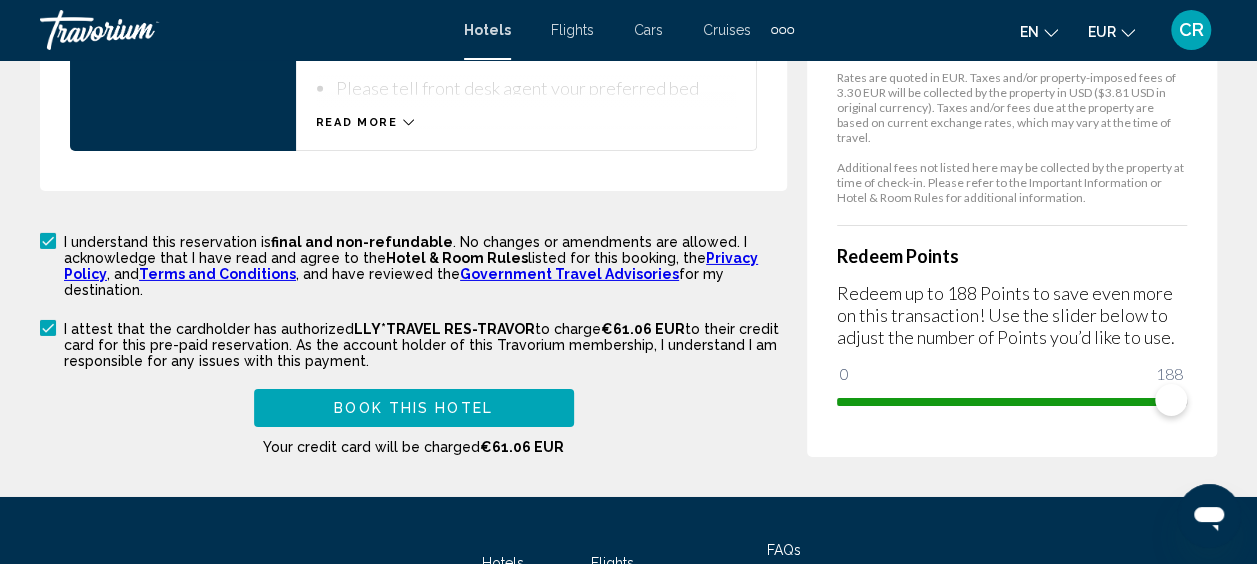 scroll, scrollTop: 3250, scrollLeft: 0, axis: vertical 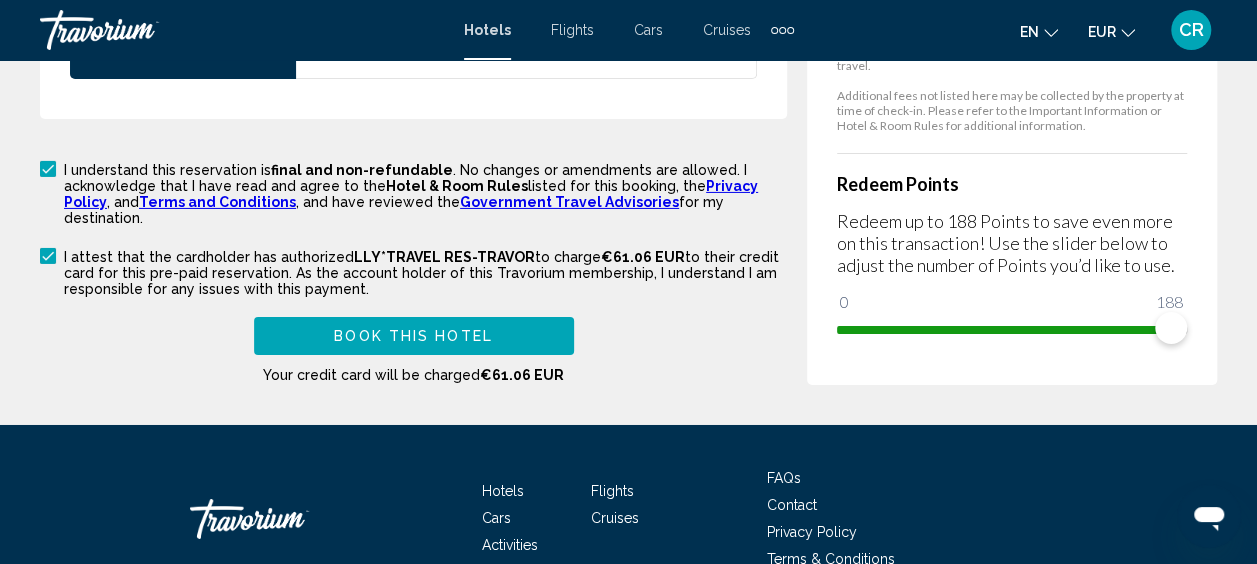 type on "*****" 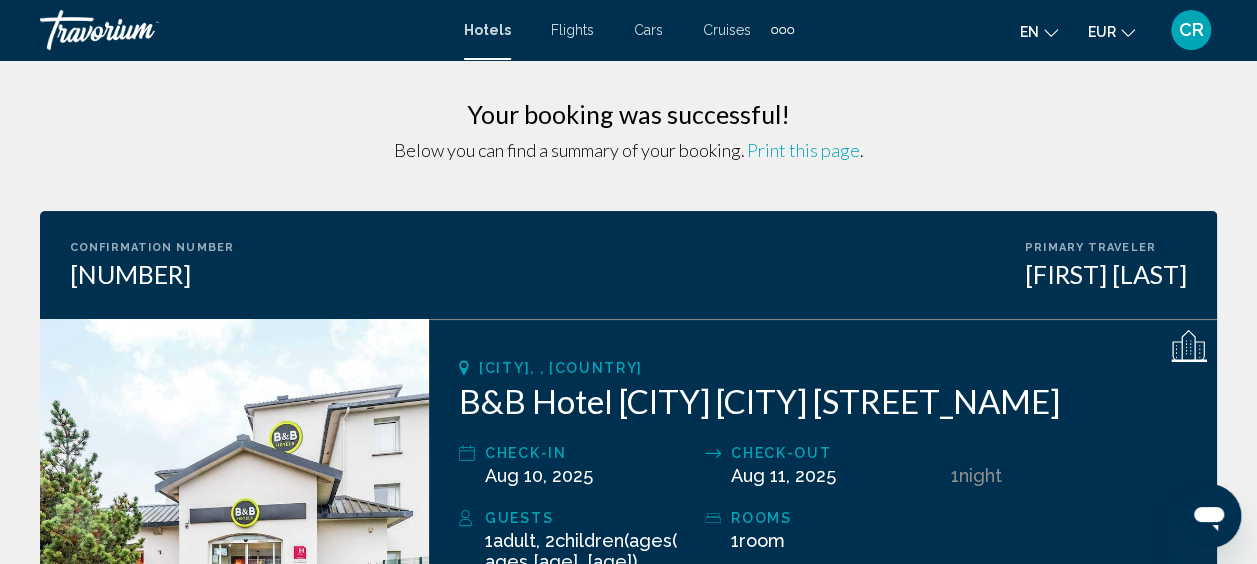 scroll, scrollTop: 0, scrollLeft: 0, axis: both 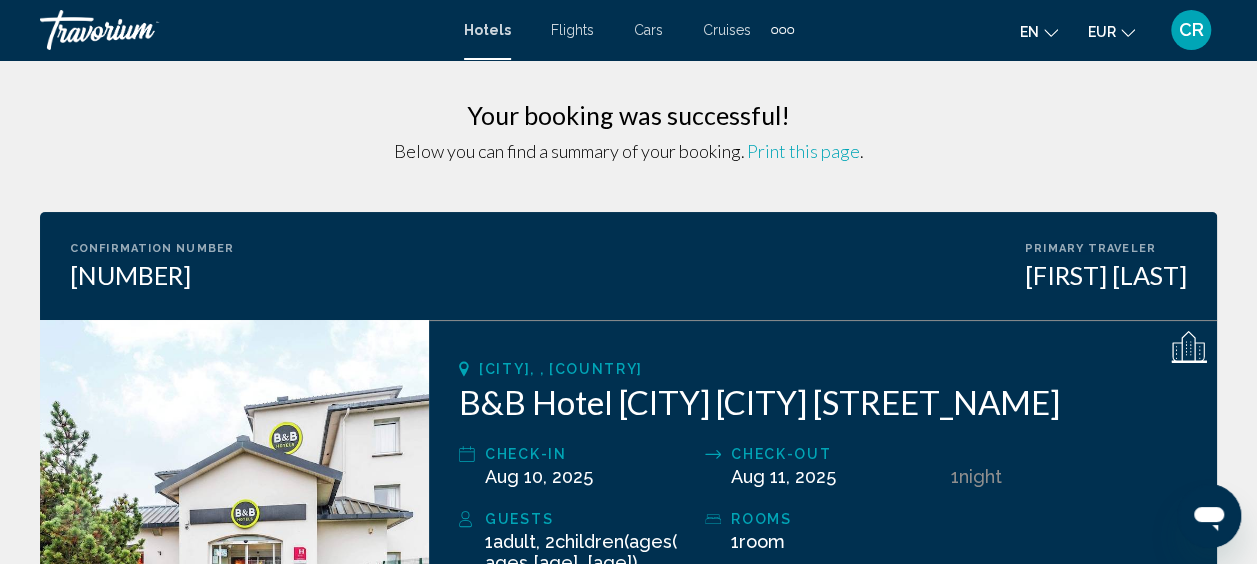 click on "CR" at bounding box center (1191, 30) 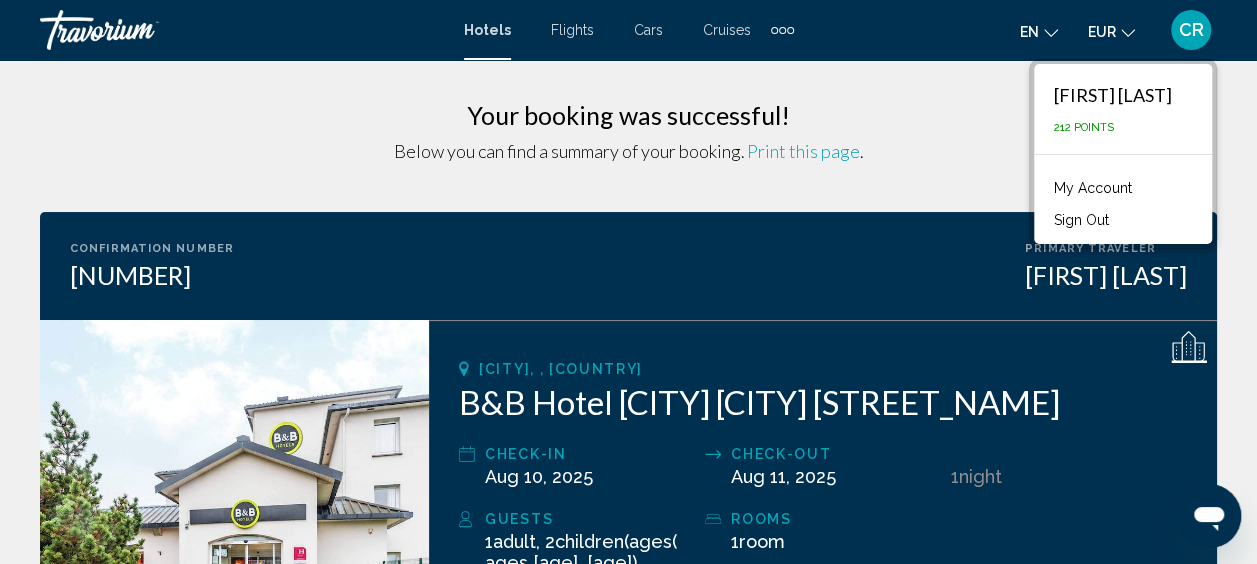 click on "My Account" at bounding box center [1093, 188] 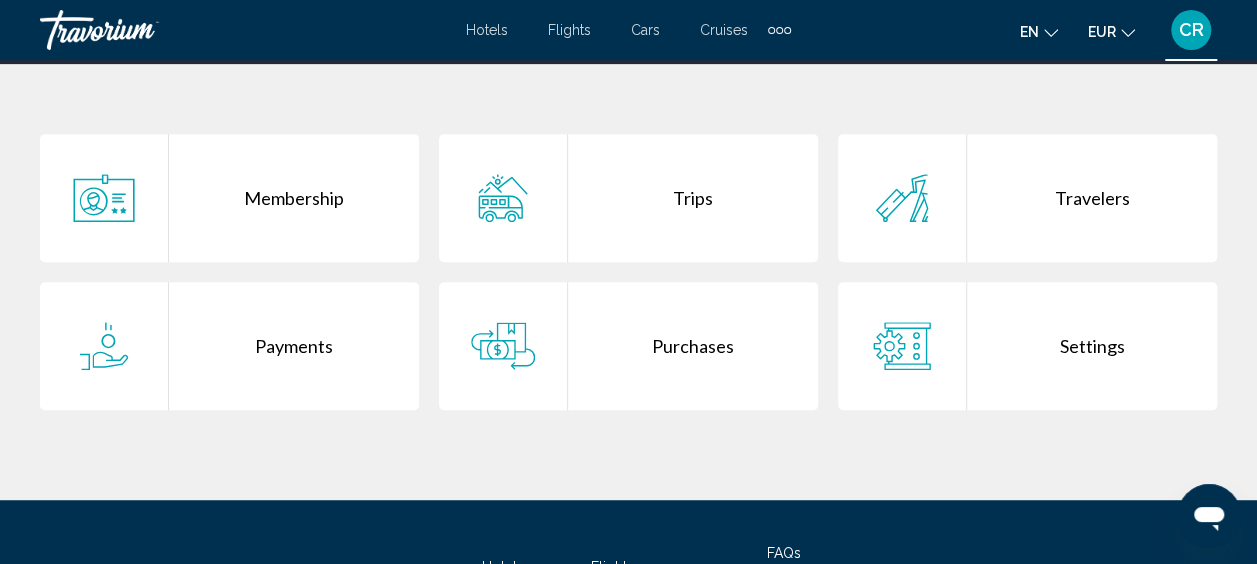 scroll, scrollTop: 400, scrollLeft: 0, axis: vertical 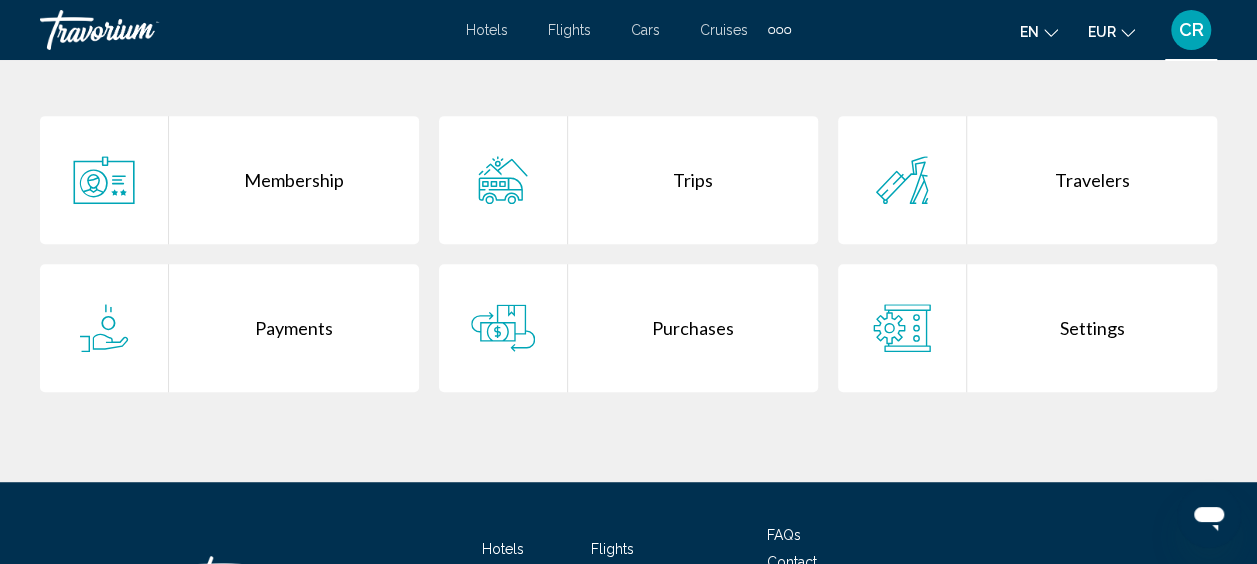 click on "Purchases" at bounding box center [693, 328] 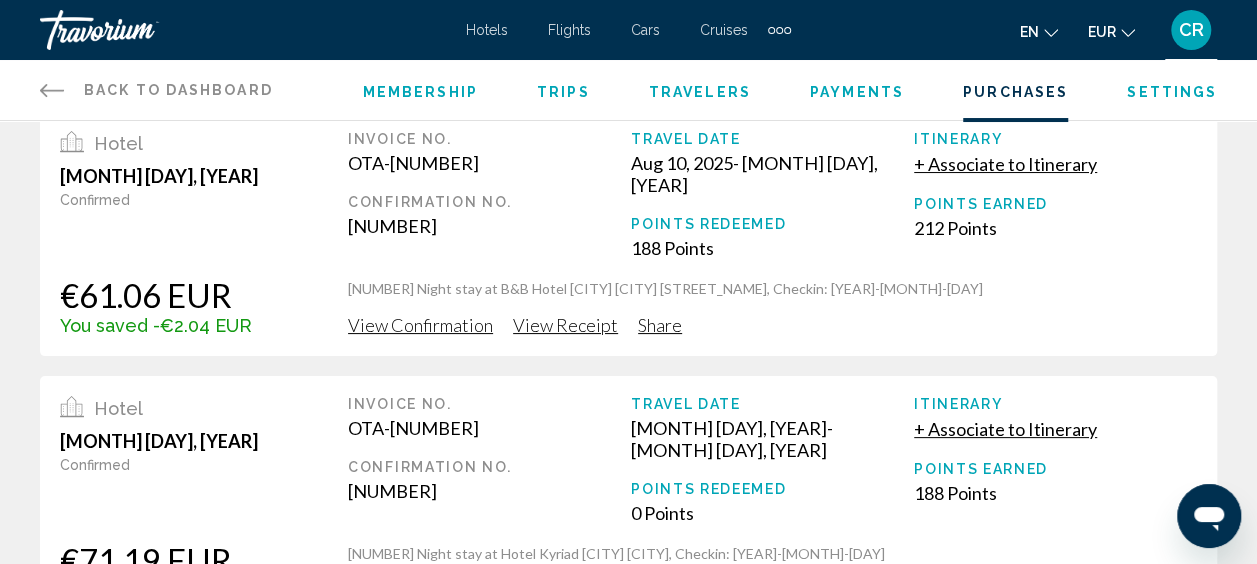 scroll, scrollTop: 0, scrollLeft: 0, axis: both 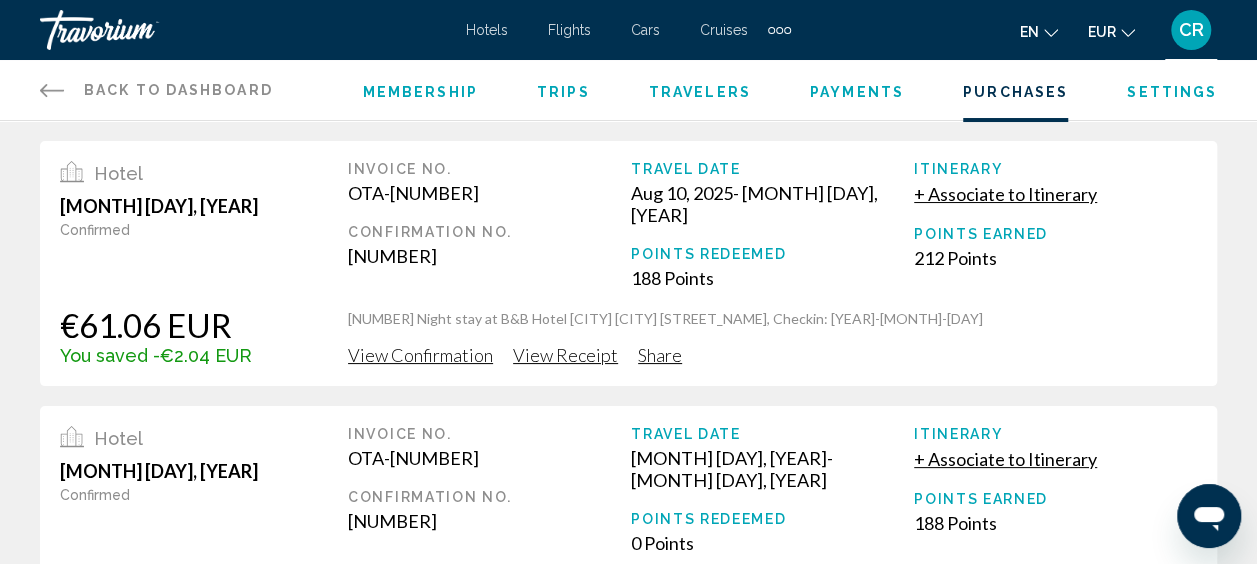 click 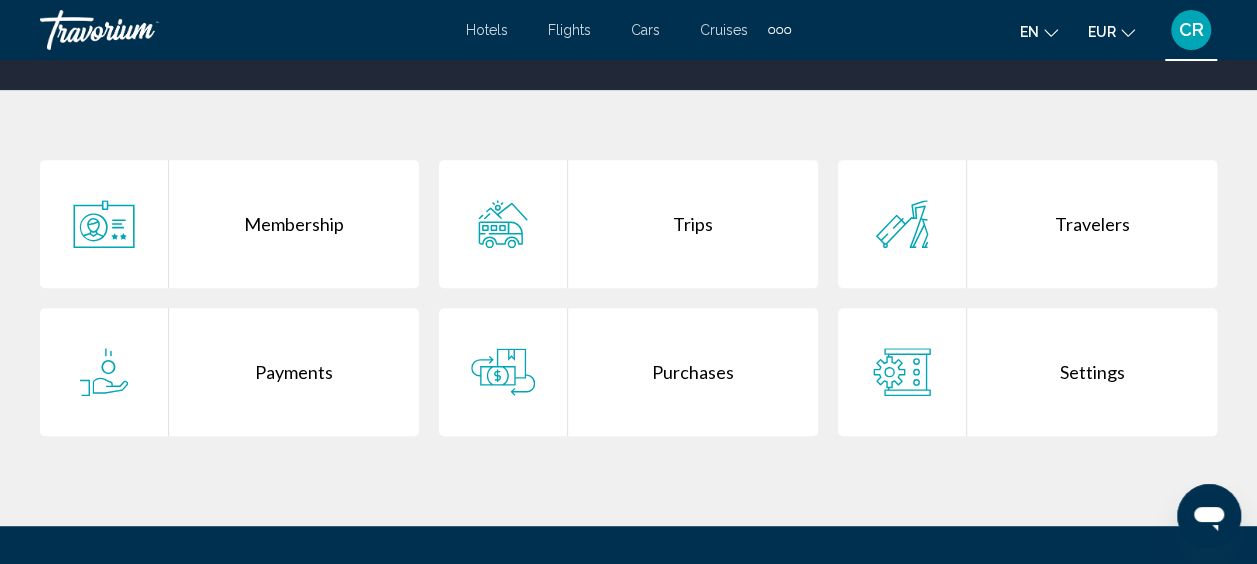 scroll, scrollTop: 400, scrollLeft: 0, axis: vertical 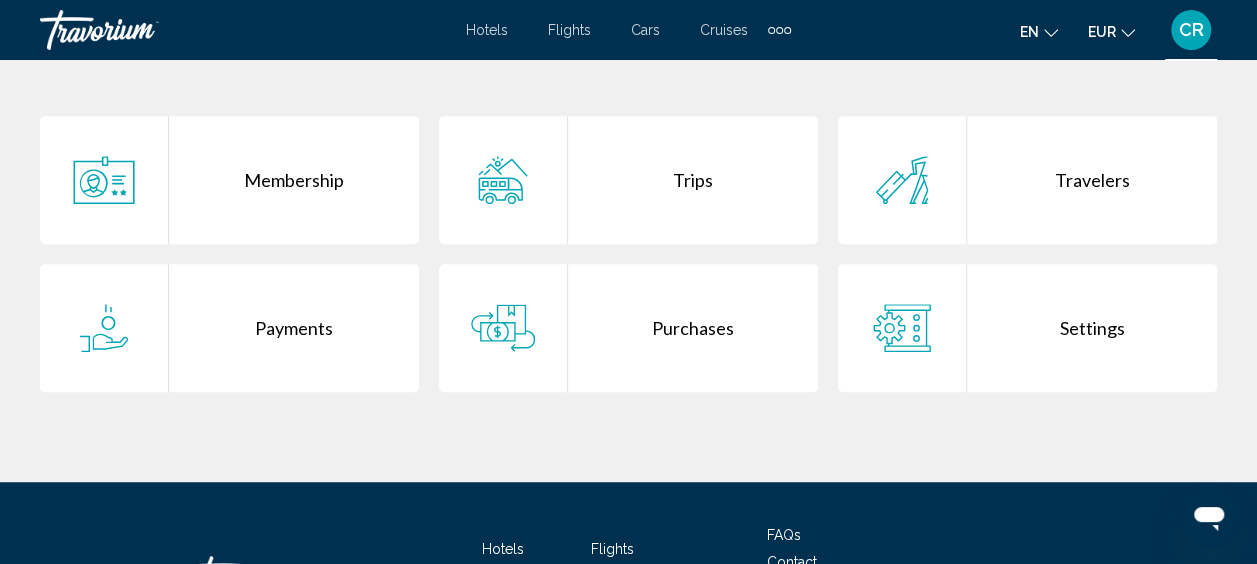 click on "Trips" at bounding box center [693, 180] 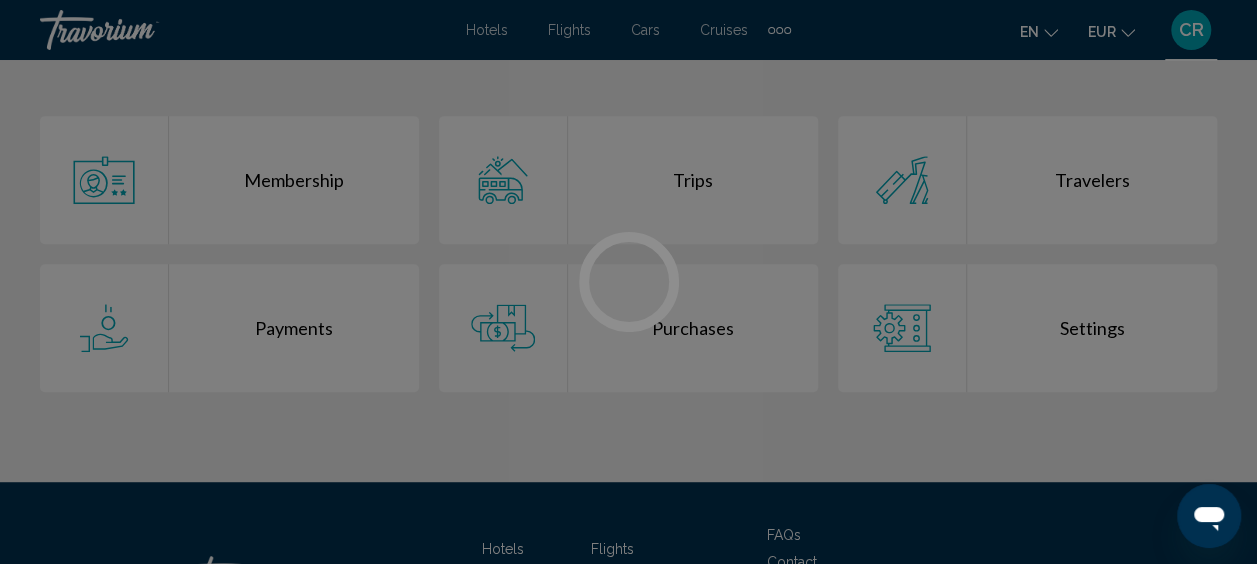 scroll, scrollTop: 0, scrollLeft: 0, axis: both 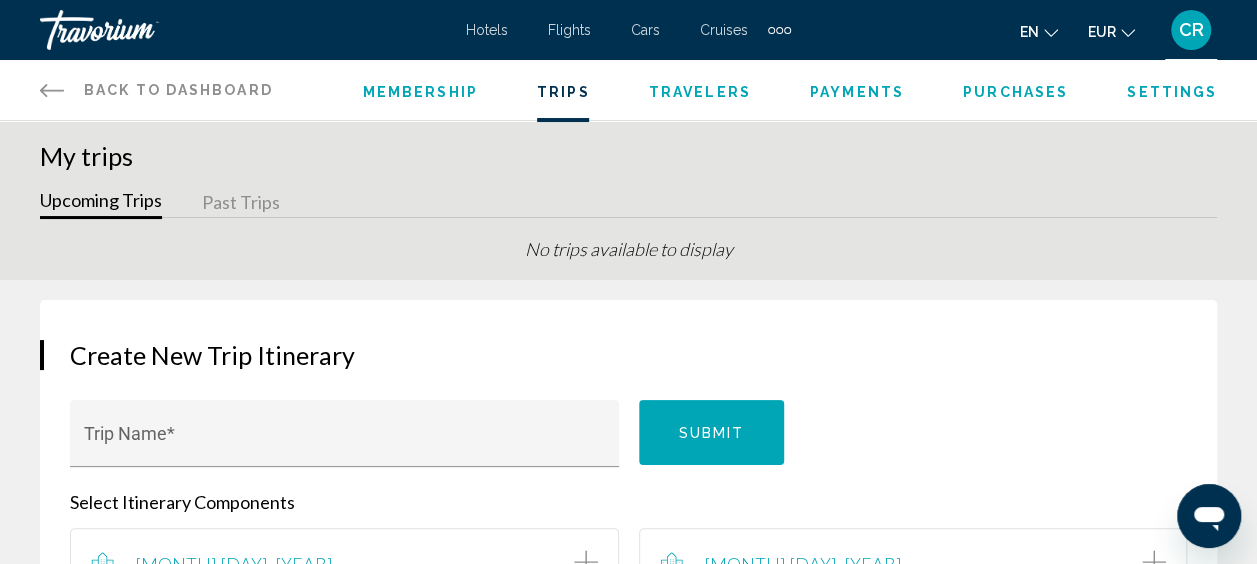 click 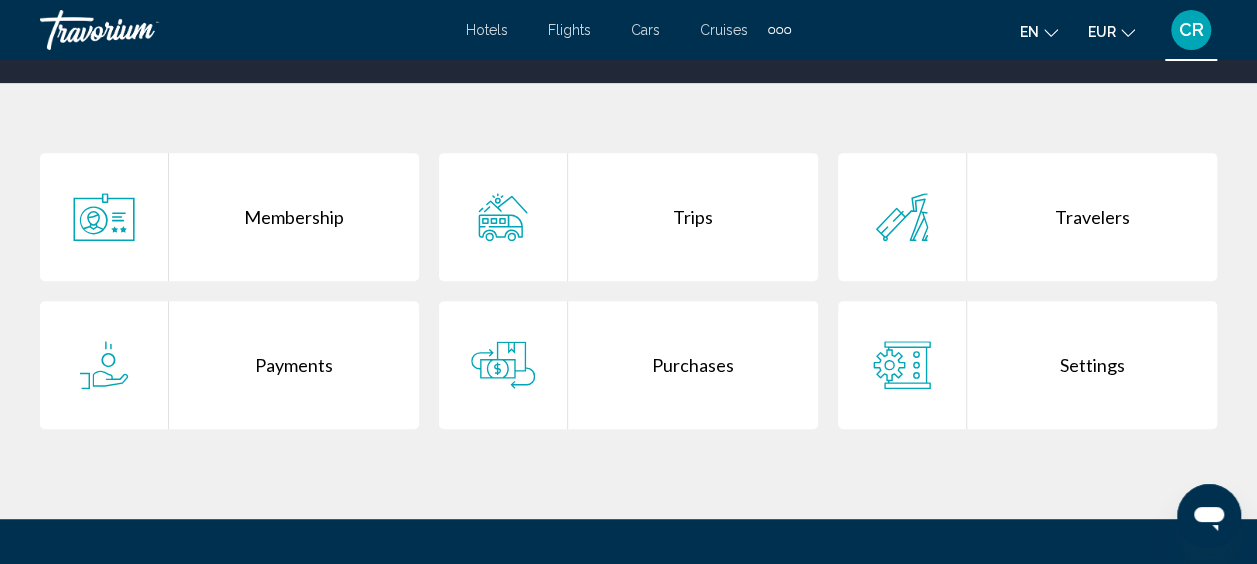 scroll, scrollTop: 400, scrollLeft: 0, axis: vertical 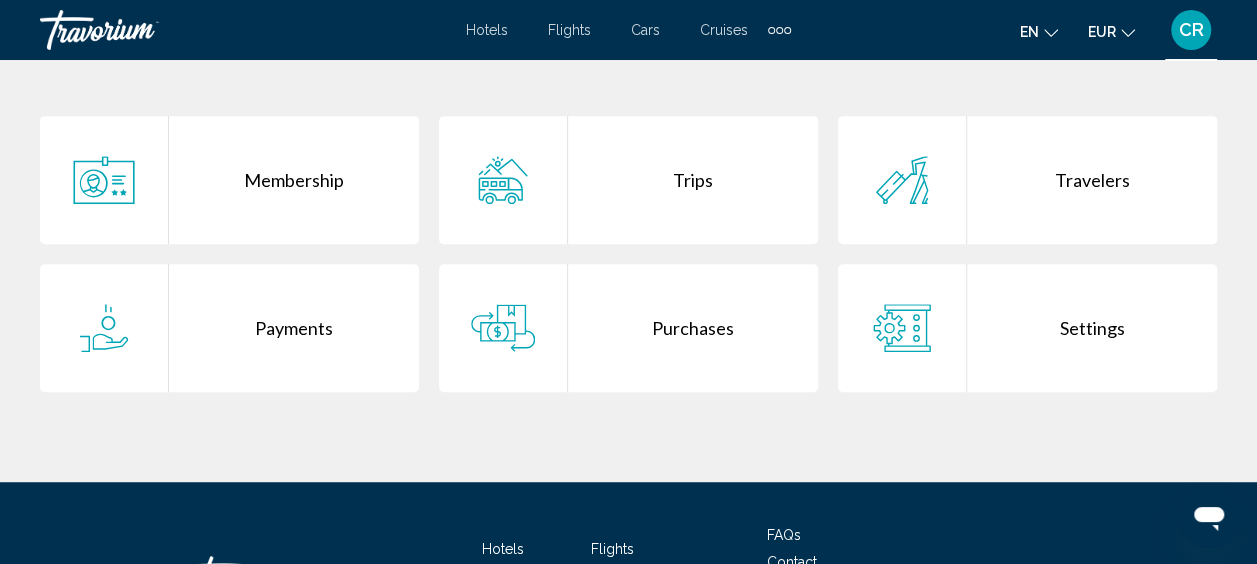 click on "Payments" at bounding box center (294, 328) 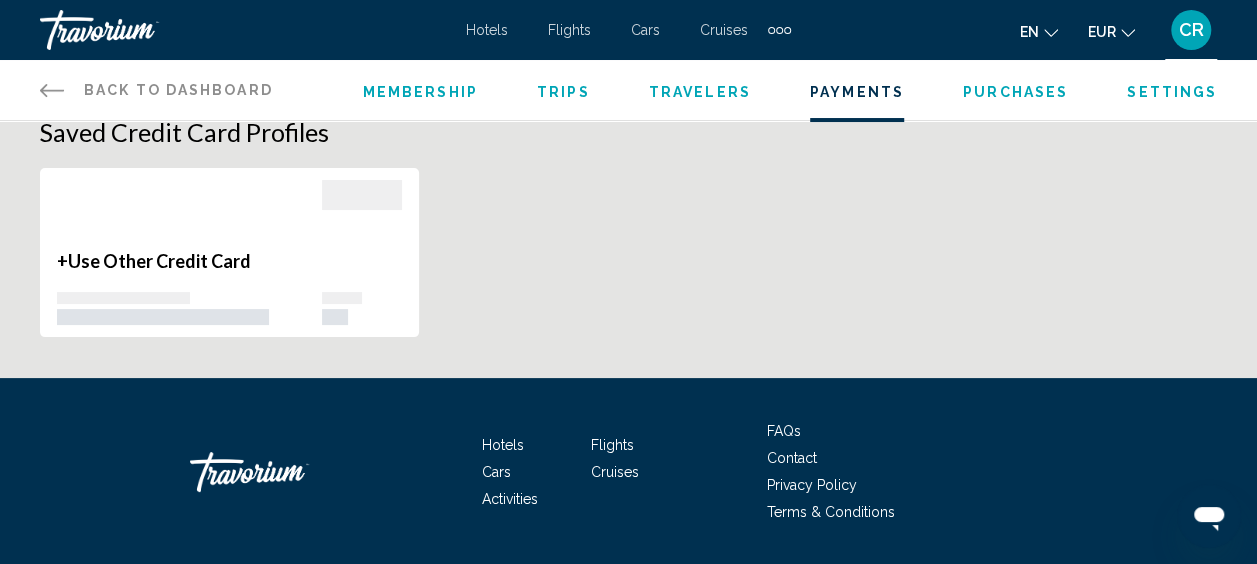 scroll, scrollTop: 0, scrollLeft: 0, axis: both 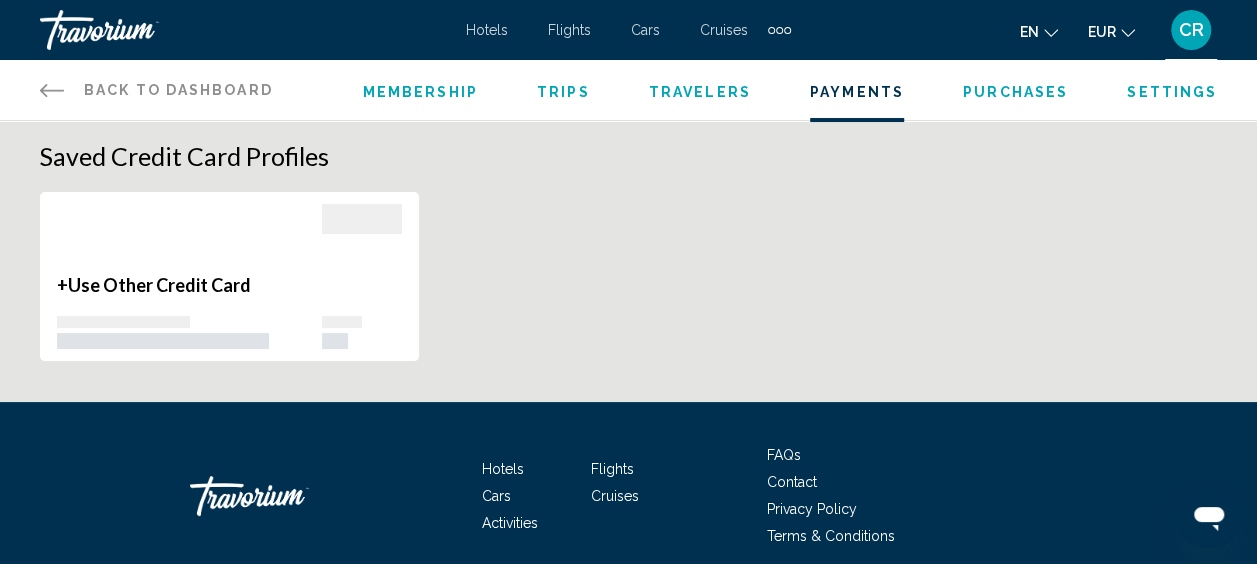click 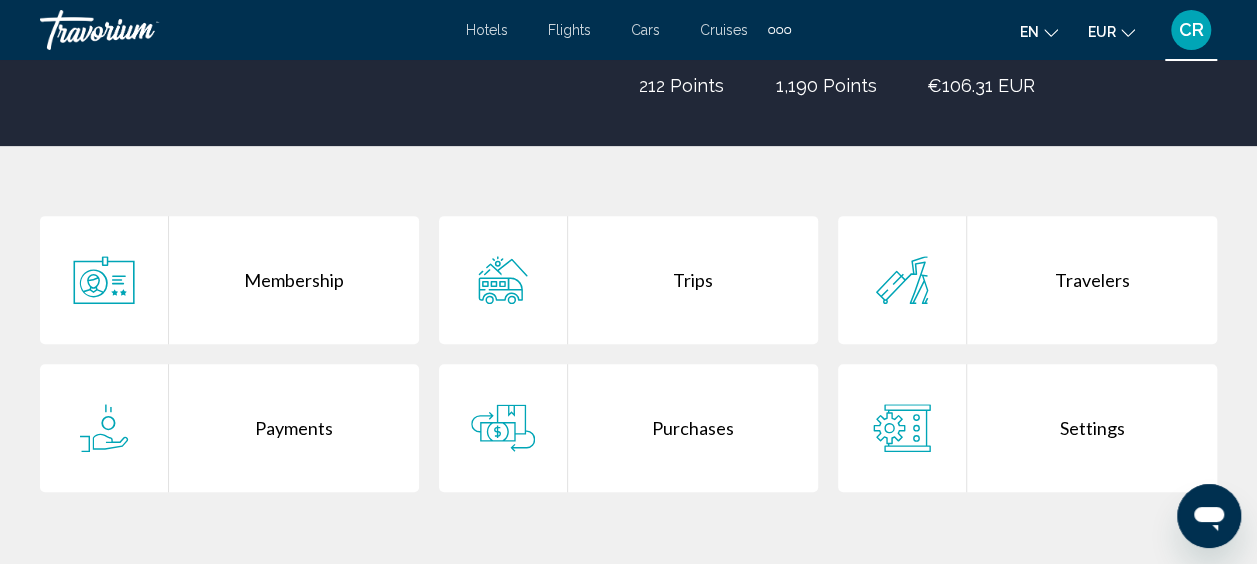 scroll, scrollTop: 400, scrollLeft: 0, axis: vertical 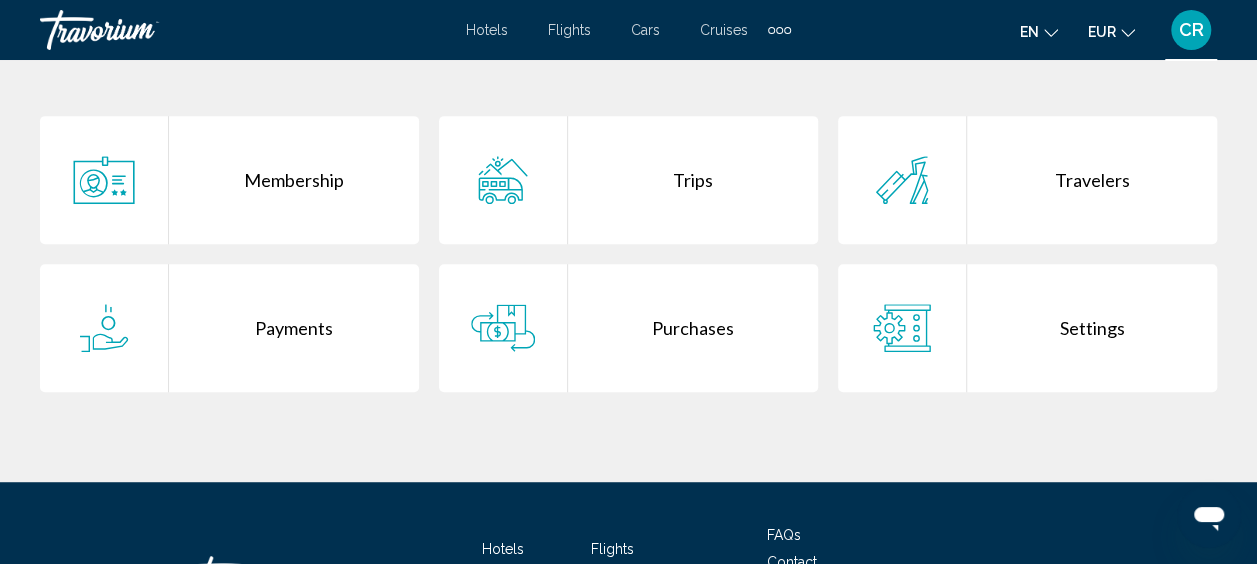 click on "Trips" at bounding box center (693, 180) 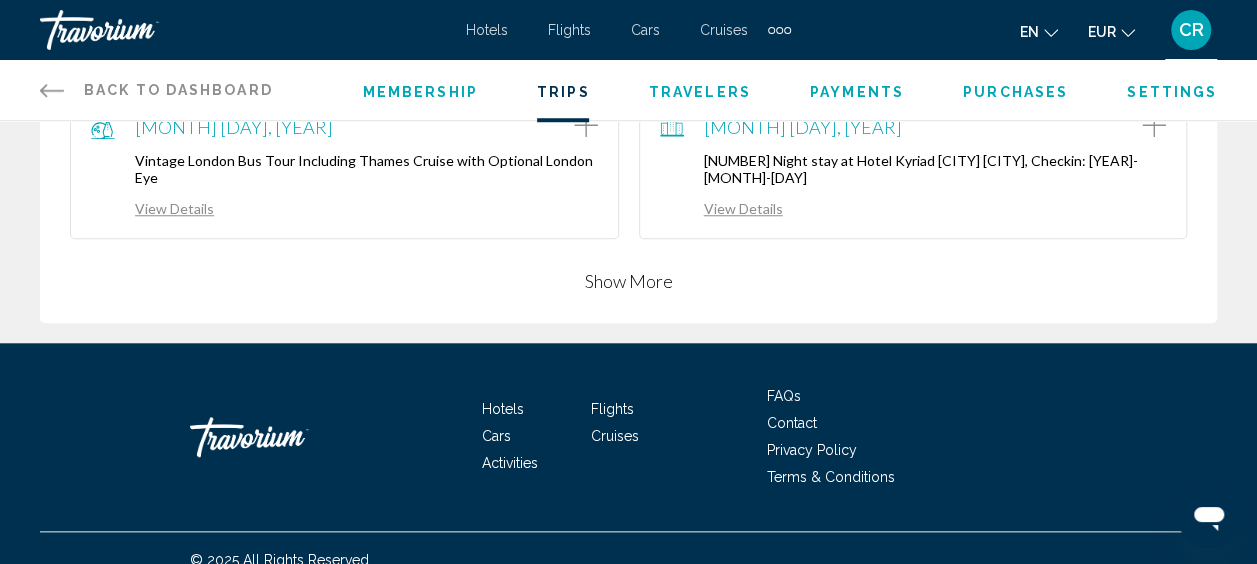 scroll, scrollTop: 793, scrollLeft: 0, axis: vertical 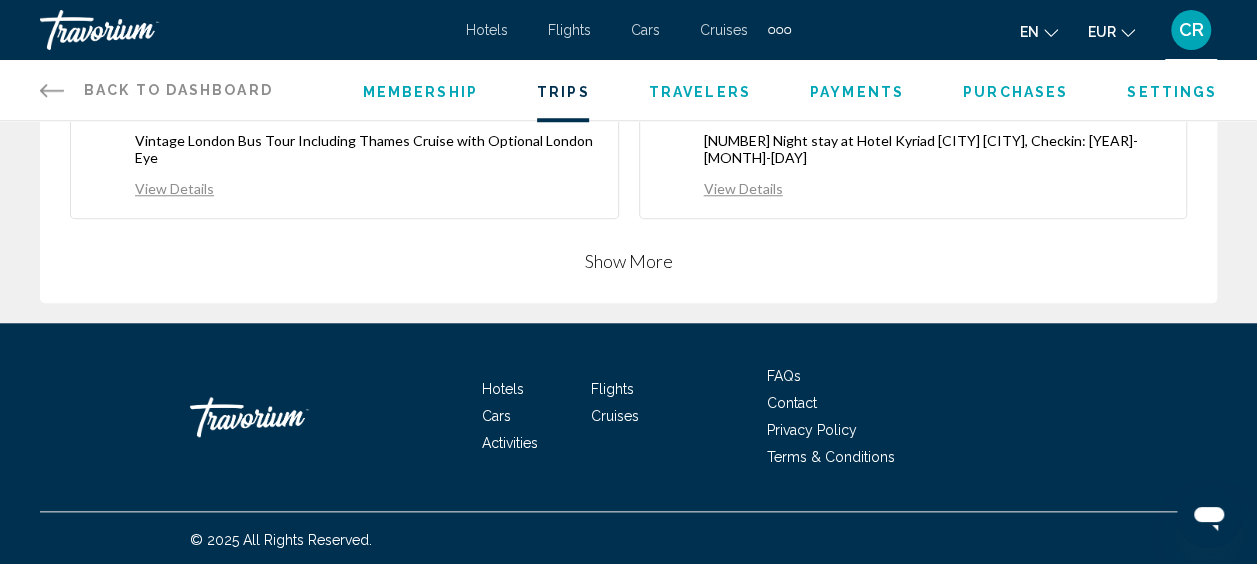 click on "Show More" at bounding box center [629, 261] 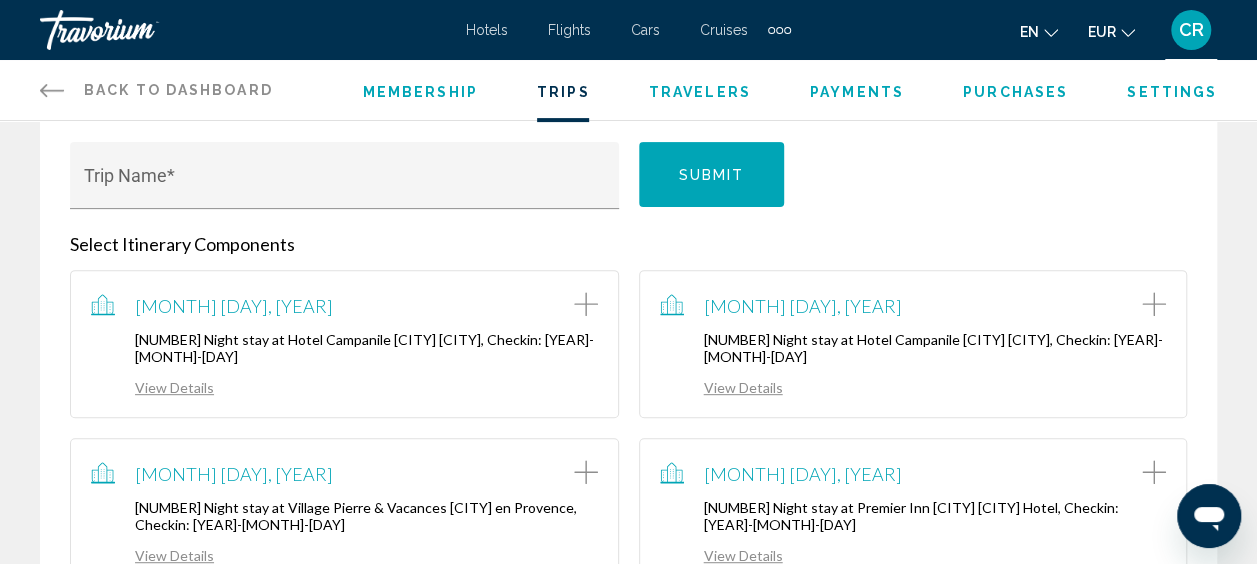 scroll, scrollTop: 93, scrollLeft: 0, axis: vertical 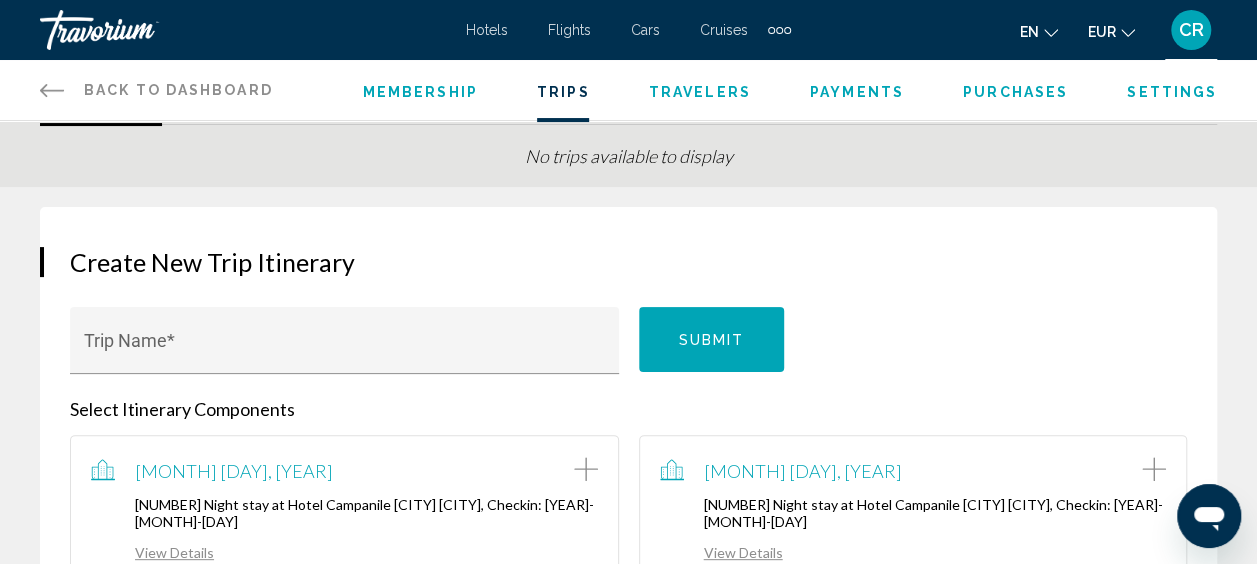 click 